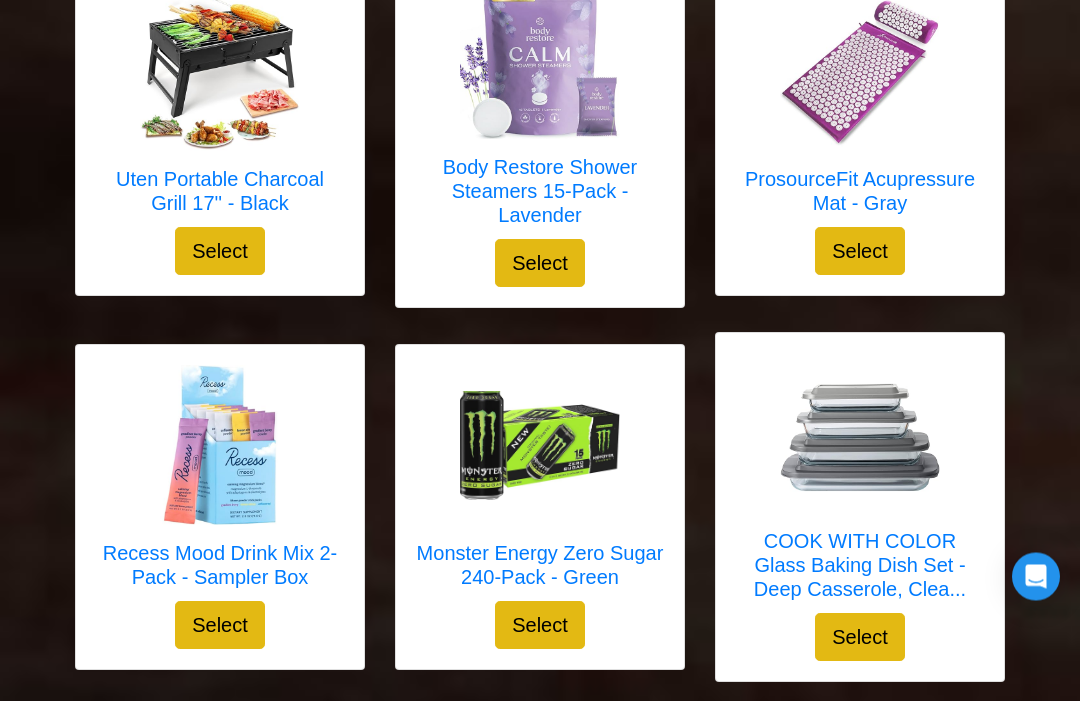 scroll, scrollTop: 5139, scrollLeft: 0, axis: vertical 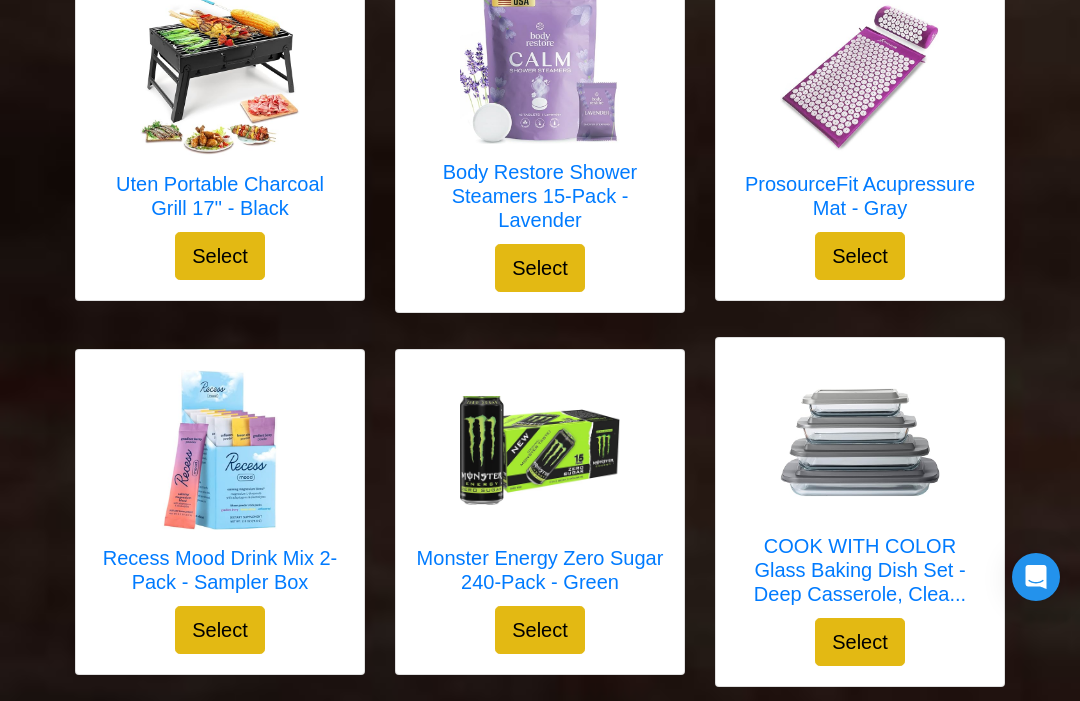 click at bounding box center [860, 438] 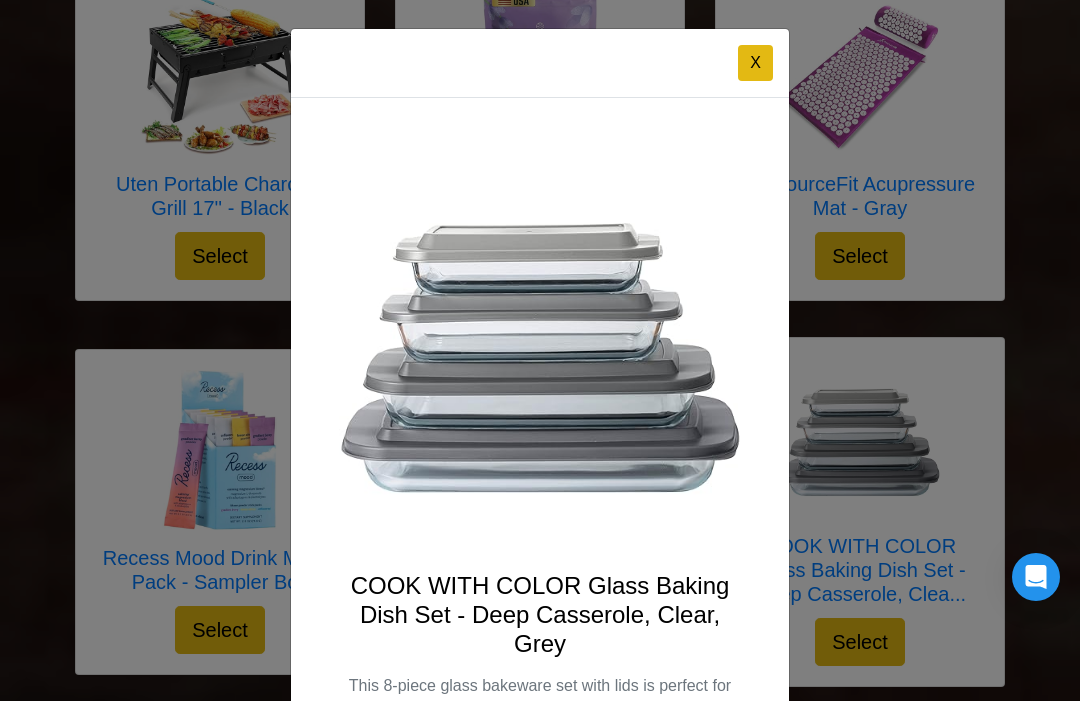 click on "X
COOK WITH COLOR Glass Baking Dish Set - Deep Casserole, Clear, Grey
This 8-piece glass bakeware set with lids is perfect for cooking, baking, and storing meals with ease. Crafted from durable, high-quality tempered glass, each piece is designed to withstand high oven temperatures and resist staining or odors. The set includes four versatile sizes, ideal for casseroles, side dishes, desserts, and more. Each dish comes with an airtight, BPA-free lid that securely locks in freshness, making it convenient for both serving and storing leftovers. The clear glass allows for easy monitoring of food while cooking and is microwave, oven, and dishwasher safe for effortless cleanup. Perfect for everyday use or special occasions, this bakeware set adds a touch of convenience and elegance to any kitchen." at bounding box center [540, 350] 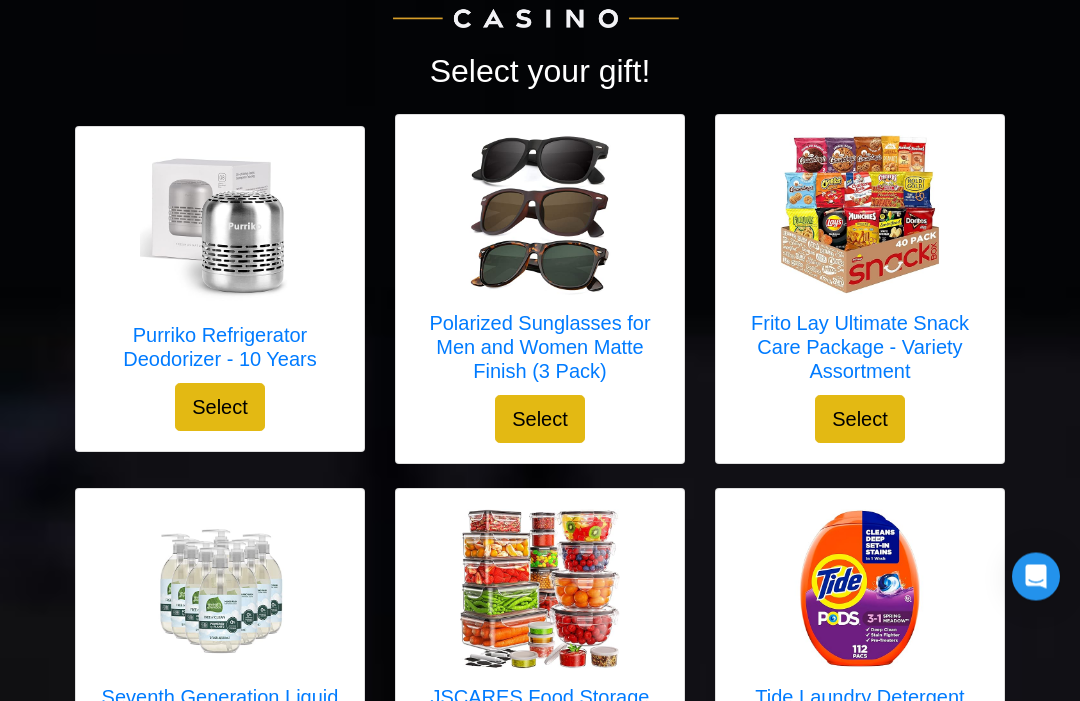 scroll, scrollTop: 0, scrollLeft: 0, axis: both 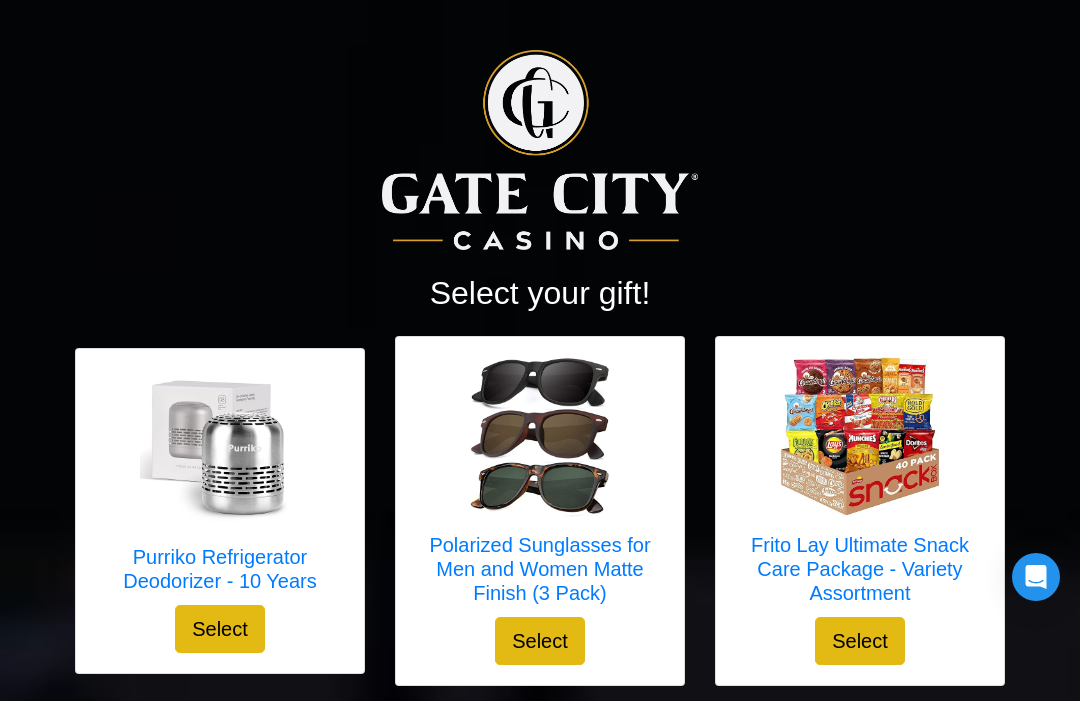 click at bounding box center [220, 449] 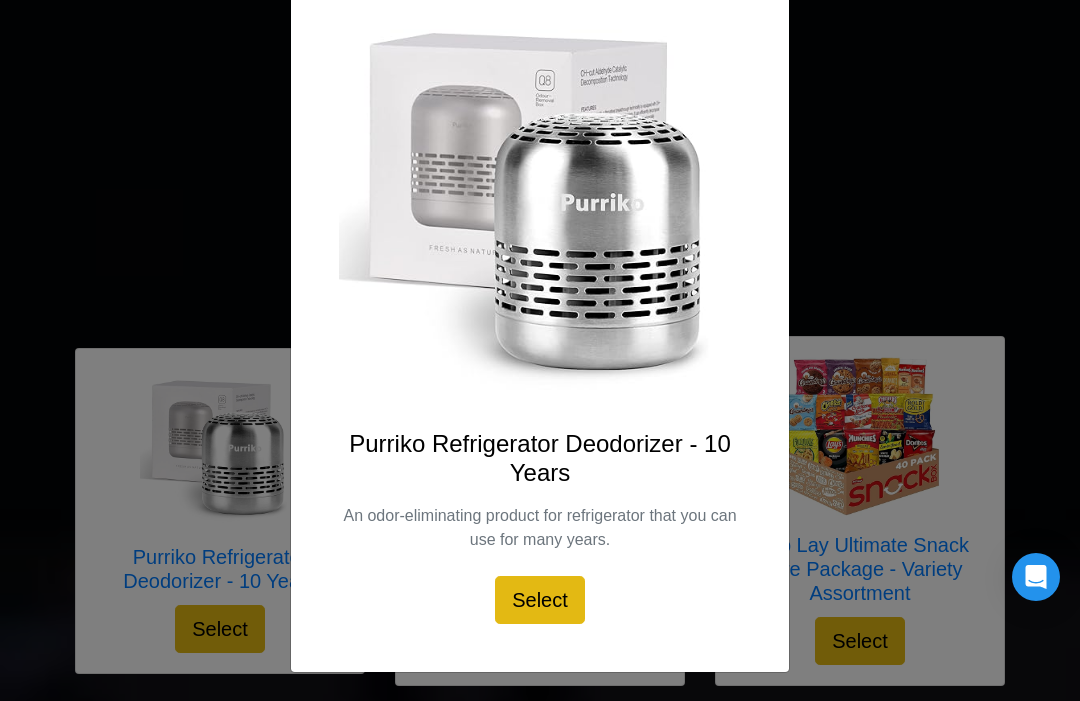 scroll, scrollTop: 140, scrollLeft: 0, axis: vertical 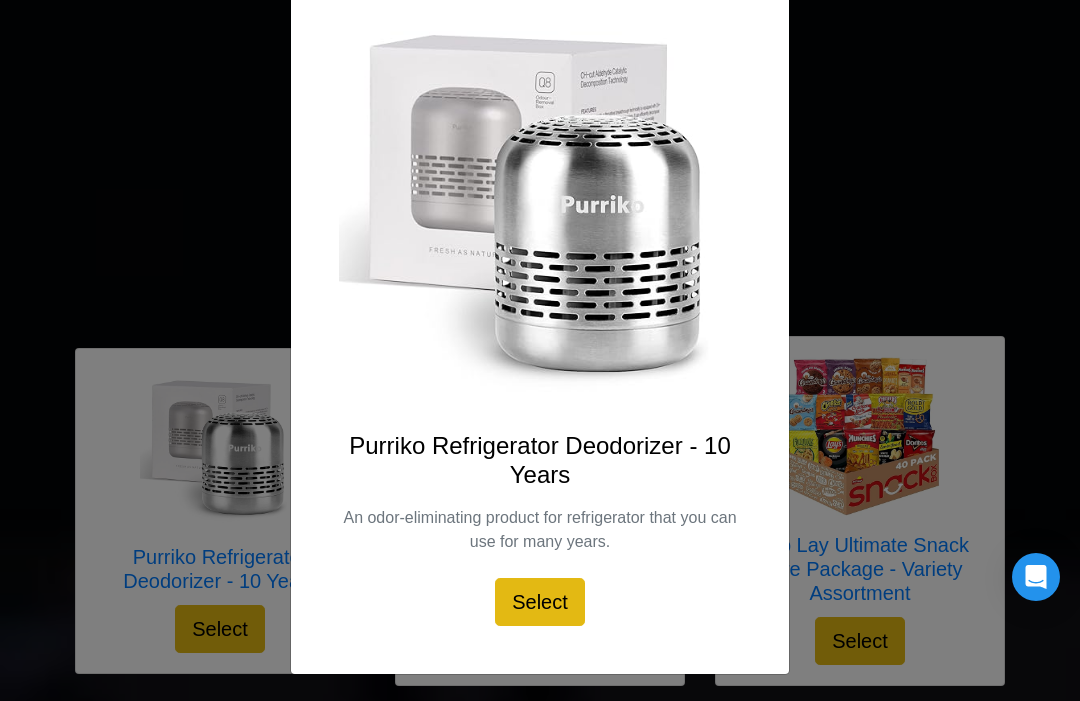 click on "X
Purriko Refrigerator Deodorizer - 10 Years
An odor-eliminating product for refrigerator that you can use for many years.
Select" at bounding box center (540, 350) 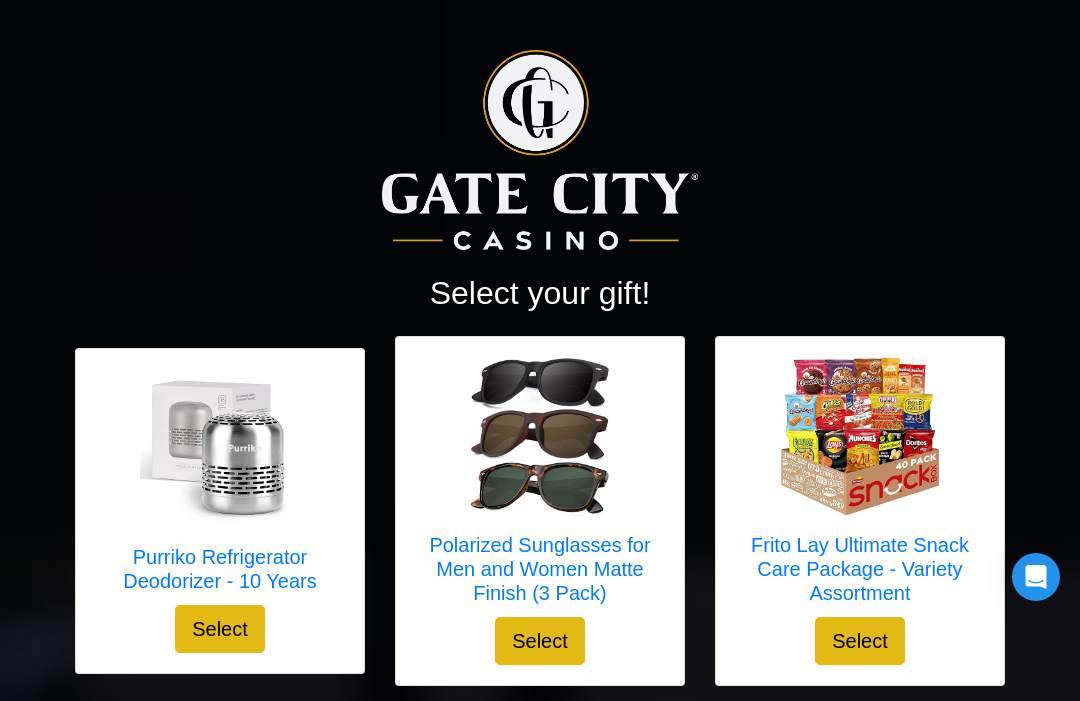 click at bounding box center [860, 437] 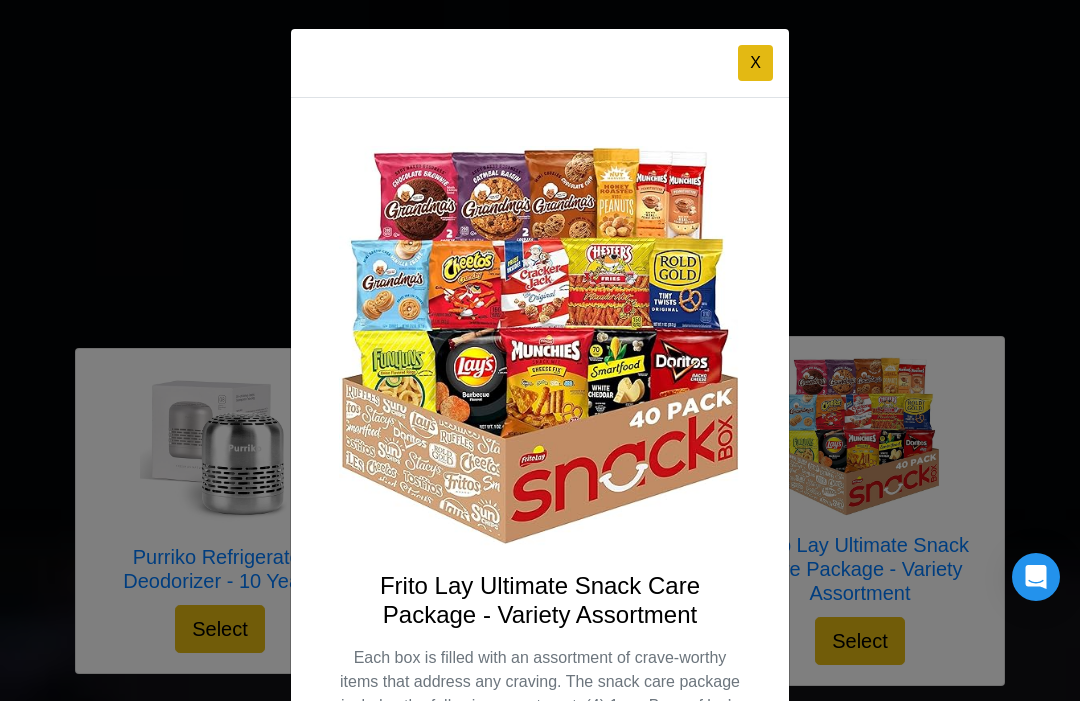 scroll, scrollTop: 0, scrollLeft: 0, axis: both 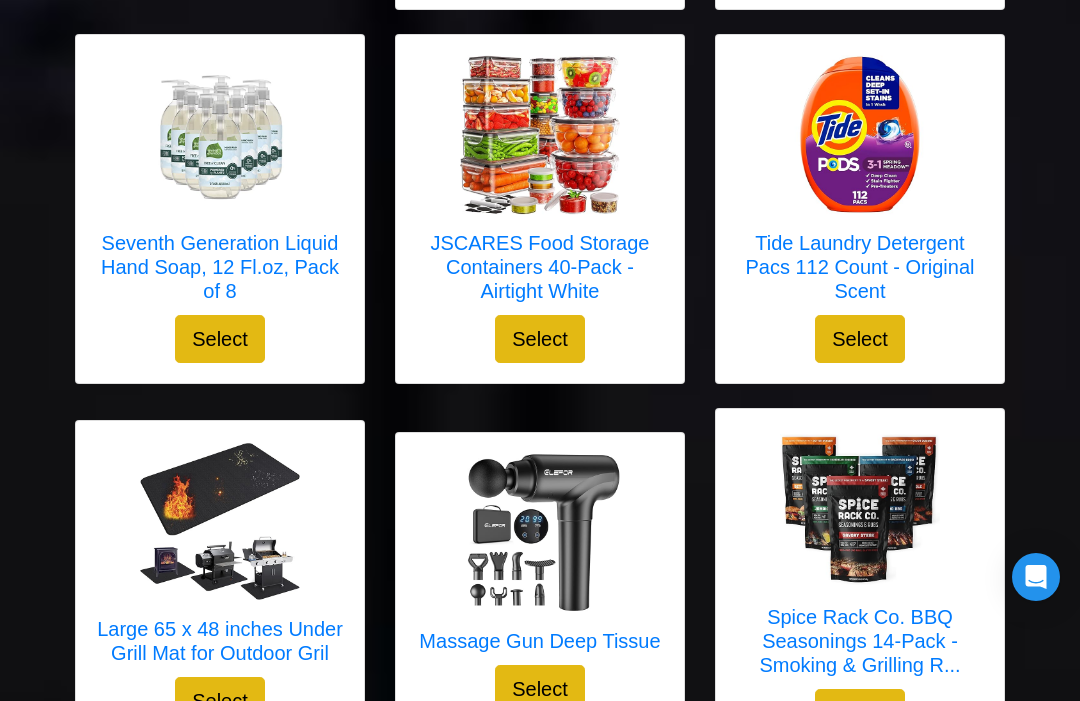click at bounding box center [540, 135] 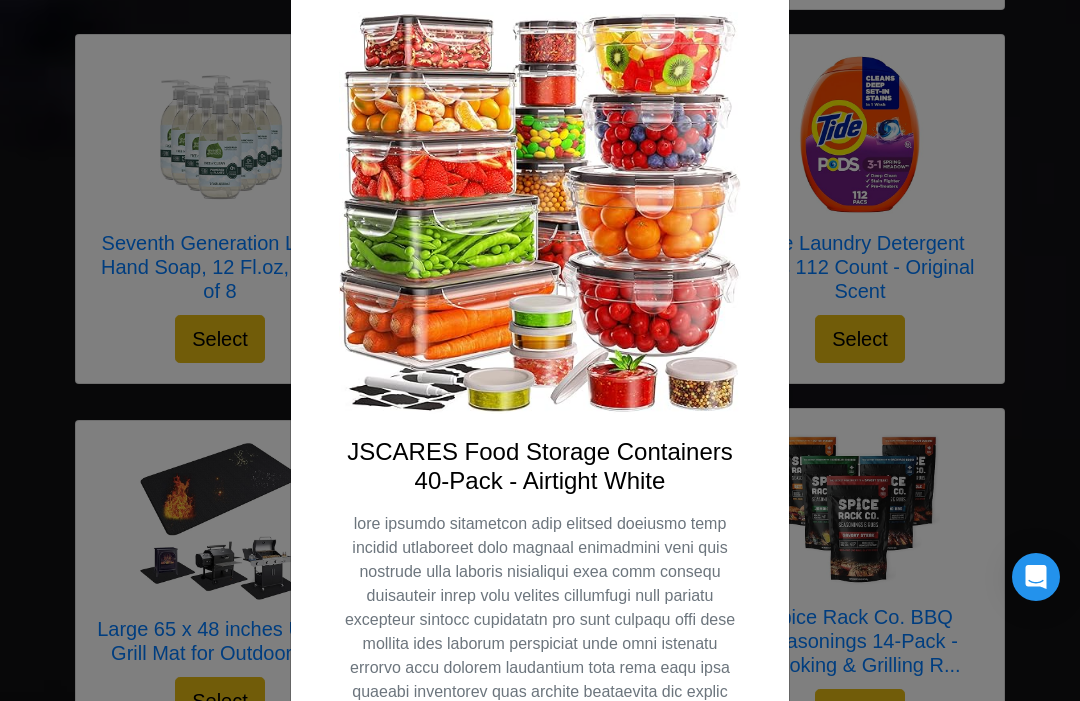 scroll, scrollTop: 133, scrollLeft: 0, axis: vertical 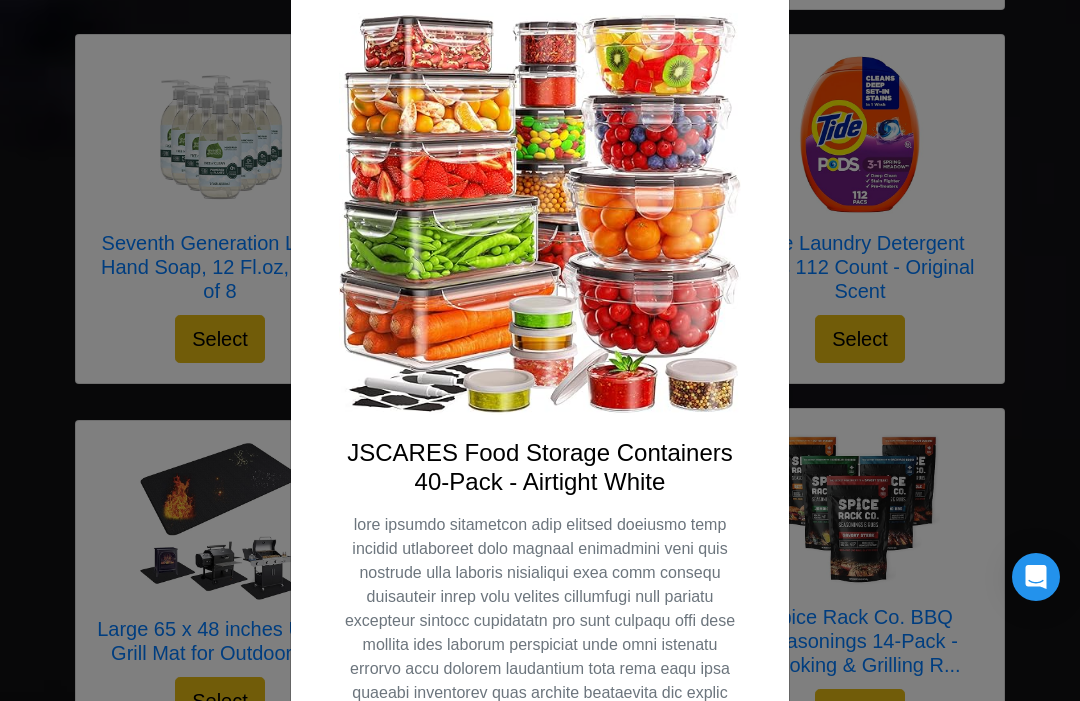 click on "X
JSCARES Food Storage Containers 40-Pack - Airtight White
Select" at bounding box center (540, 350) 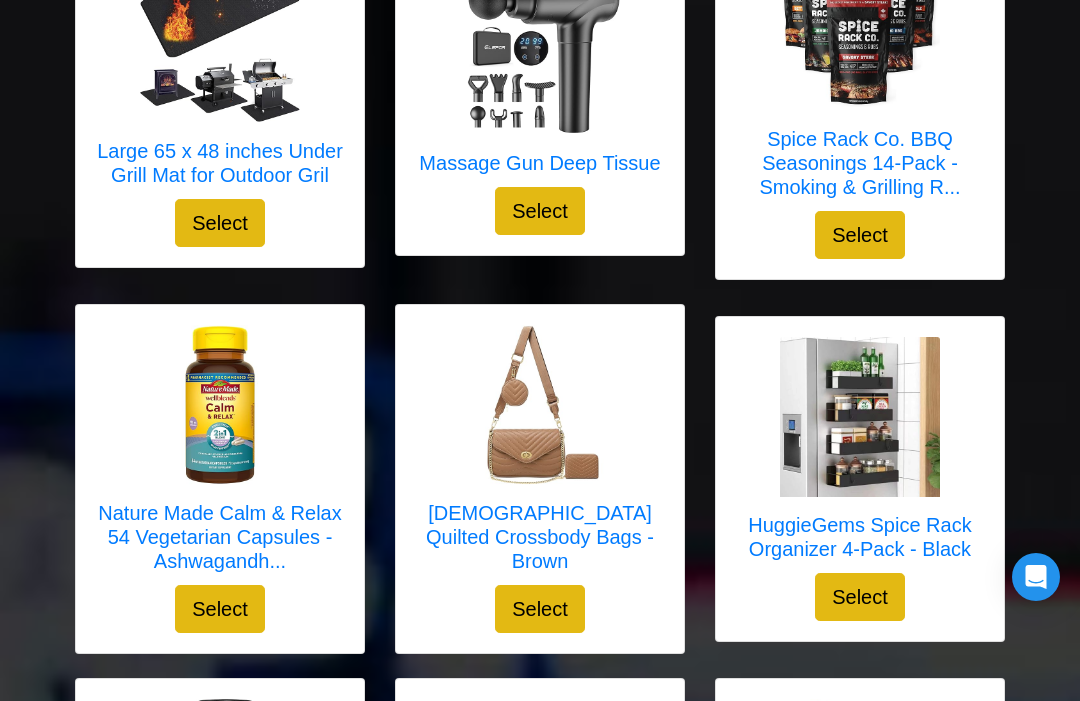 scroll, scrollTop: 1159, scrollLeft: 0, axis: vertical 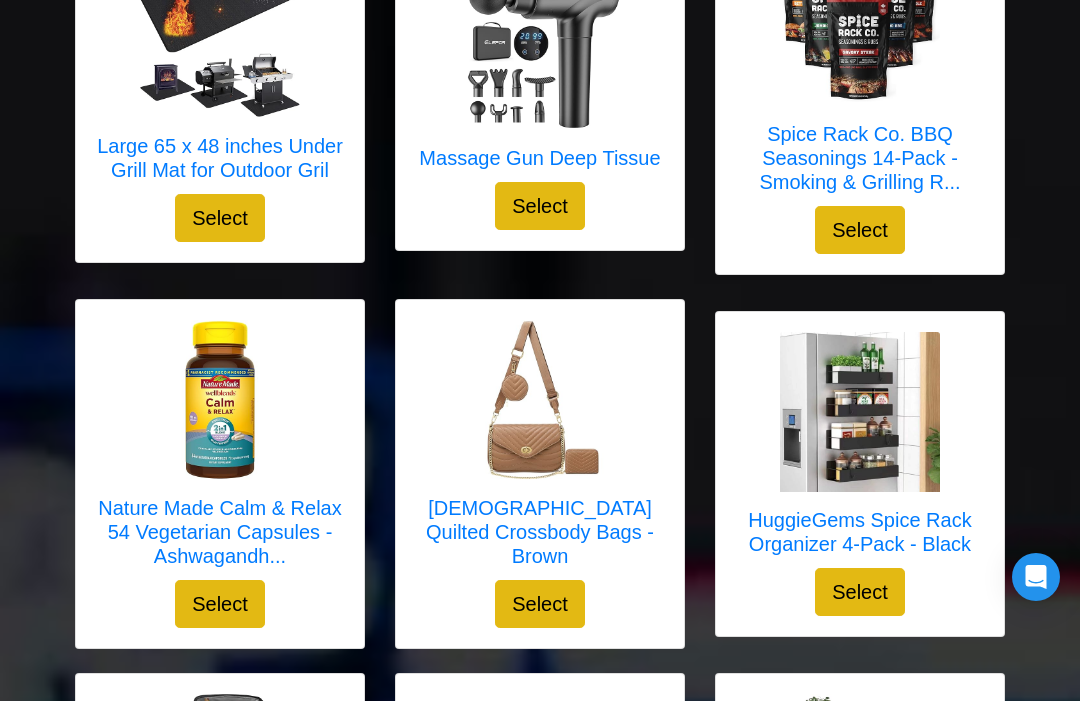 click at bounding box center [540, 400] 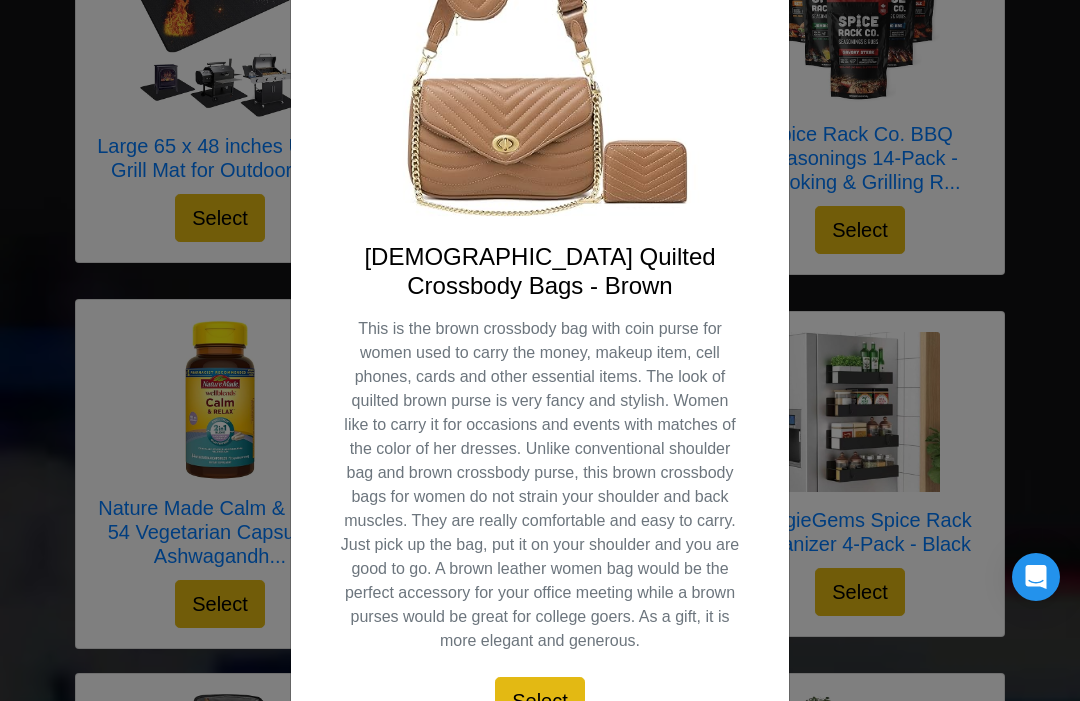scroll, scrollTop: 319, scrollLeft: 0, axis: vertical 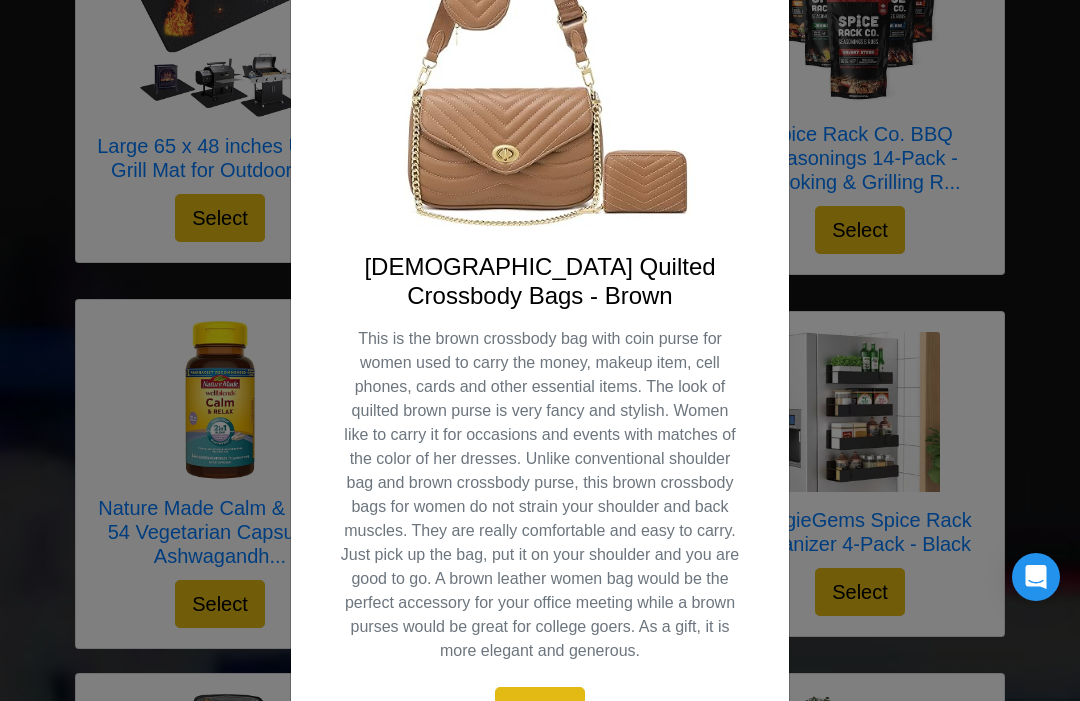 click on "X
JEEHAN Quilted Crossbody Bags - Brown
This is the brown crossbody bag with coin purse for women used to carry the money, makeup item, cell phones, cards and other essential items. The look of quilted brown purse is very fancy and stylish. Women like to carry it for occasions and events with matches of the color of her dresses. Unlike conventional shoulder bag and brown crossbody purse, this brown crossbody bags for women do not strain your shoulder and back muscles. They are really comfortable and easy to carry. Just pick up the bag, put it on your shoulder and you are good to go. A brown leather women bag would be the perfect accessory for your office meeting while a brown purses would be great for college goers. As a gift, it is more elegant and generous." at bounding box center [540, 350] 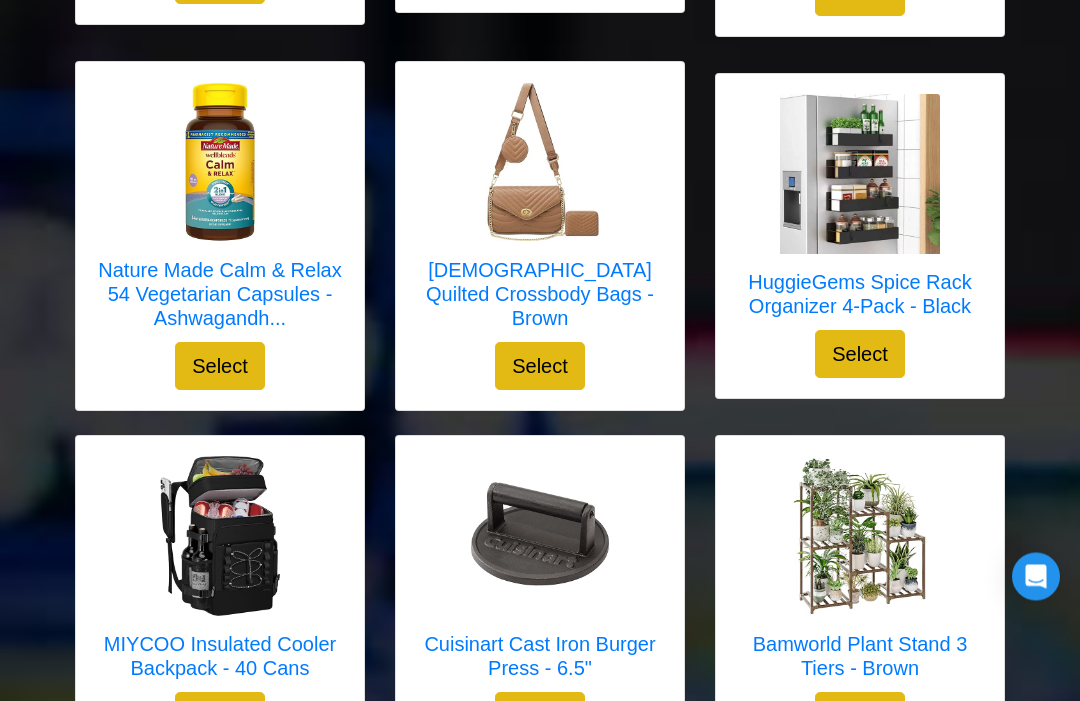 scroll, scrollTop: 1400, scrollLeft: 0, axis: vertical 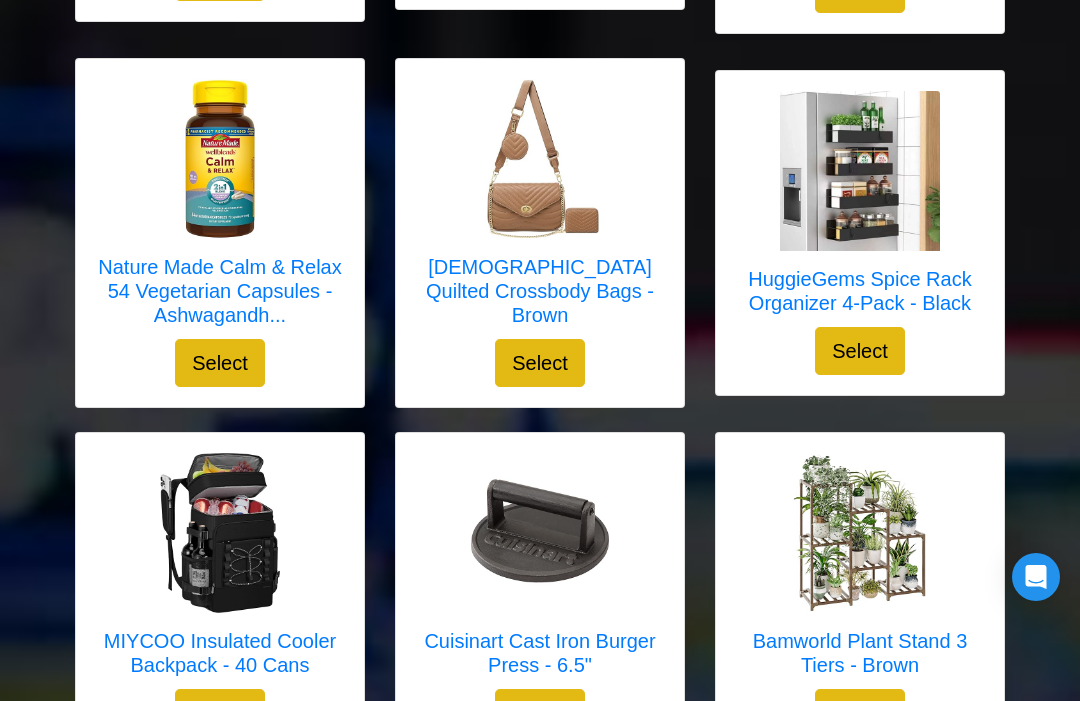 click at bounding box center (860, 171) 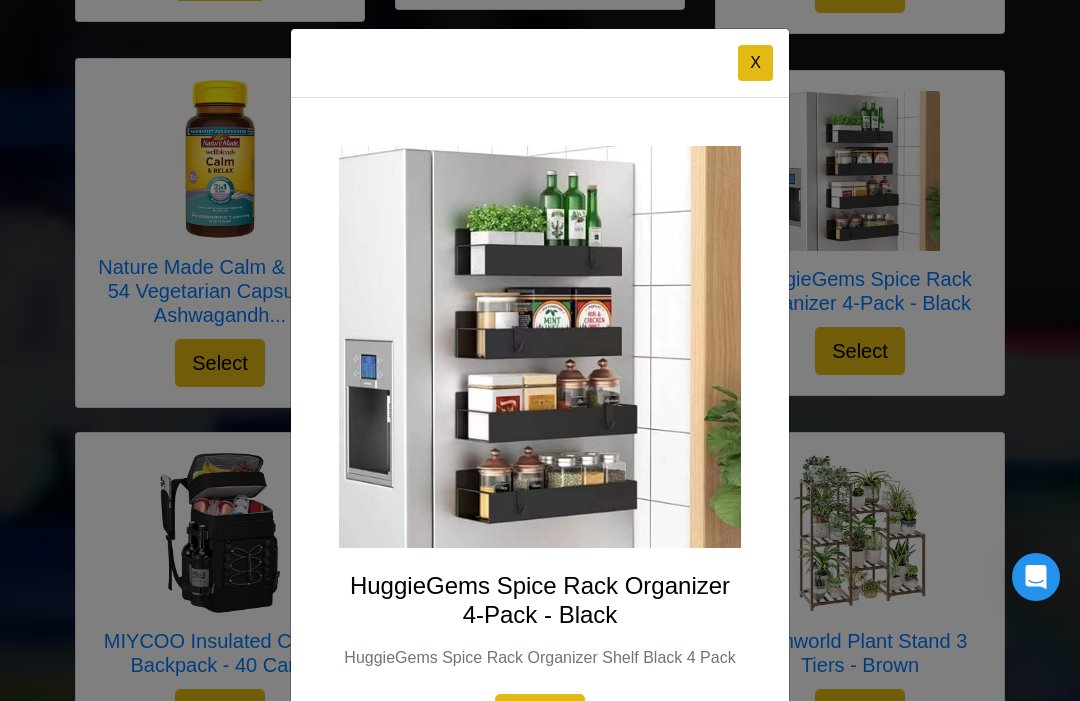 click on "X
HuggieGems Spice Rack Organizer 4-Pack - Black
HuggieGems Spice Rack Organizer Shelf Black 4 Pack
Select" at bounding box center (540, 350) 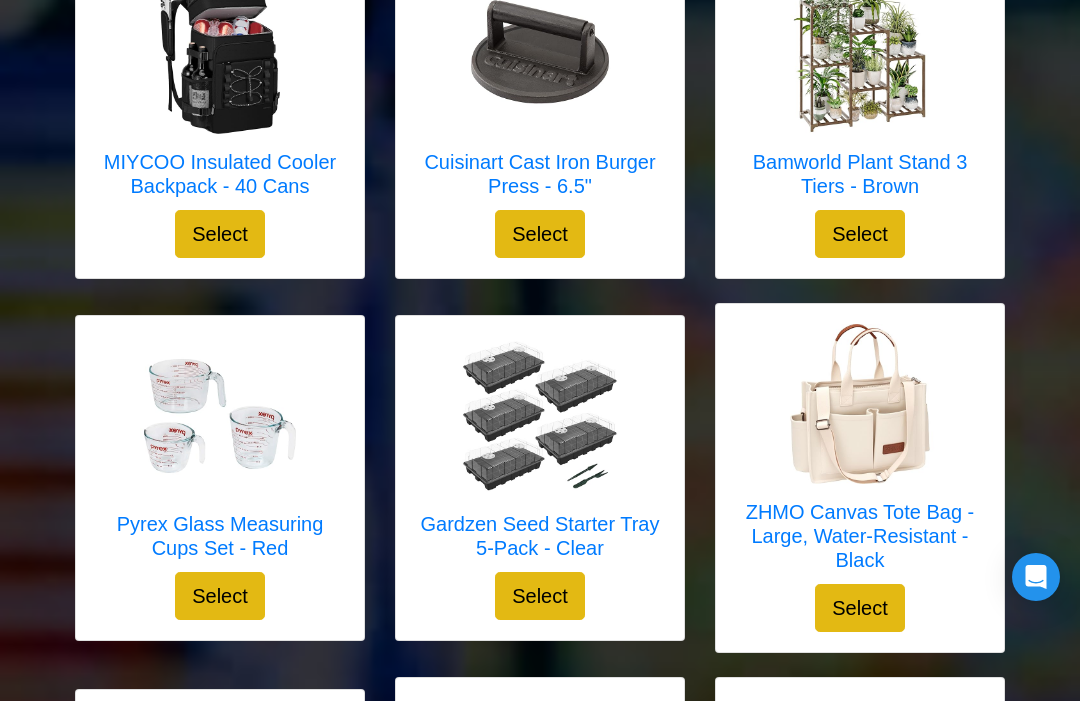 scroll, scrollTop: 1895, scrollLeft: 0, axis: vertical 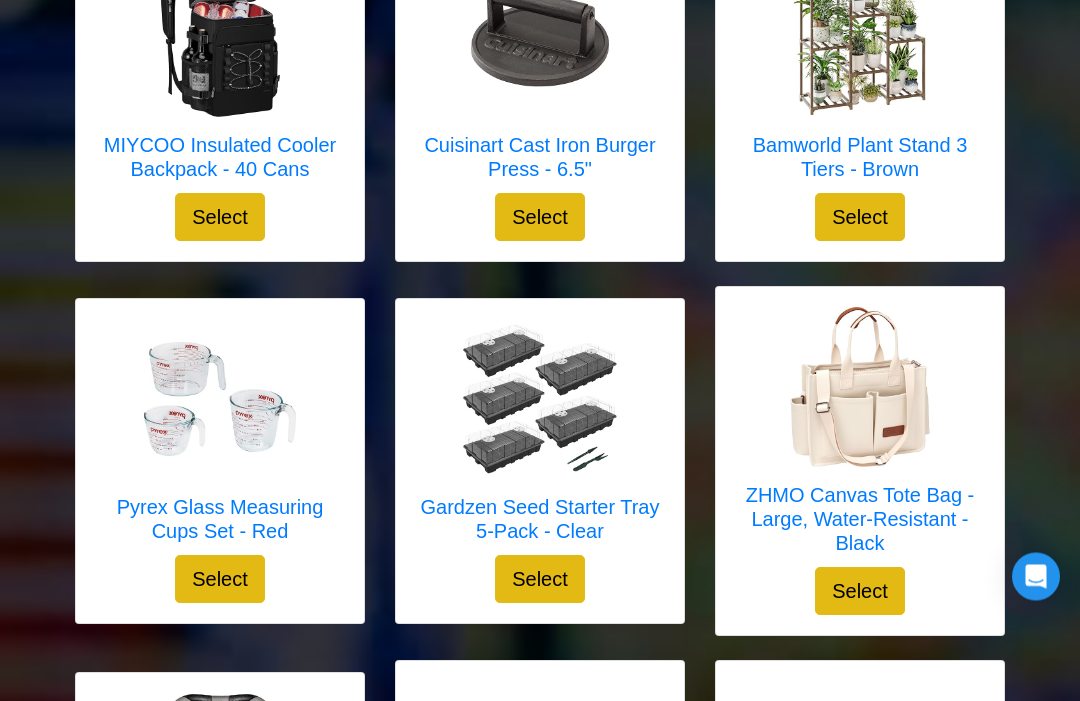 click at bounding box center [860, 38] 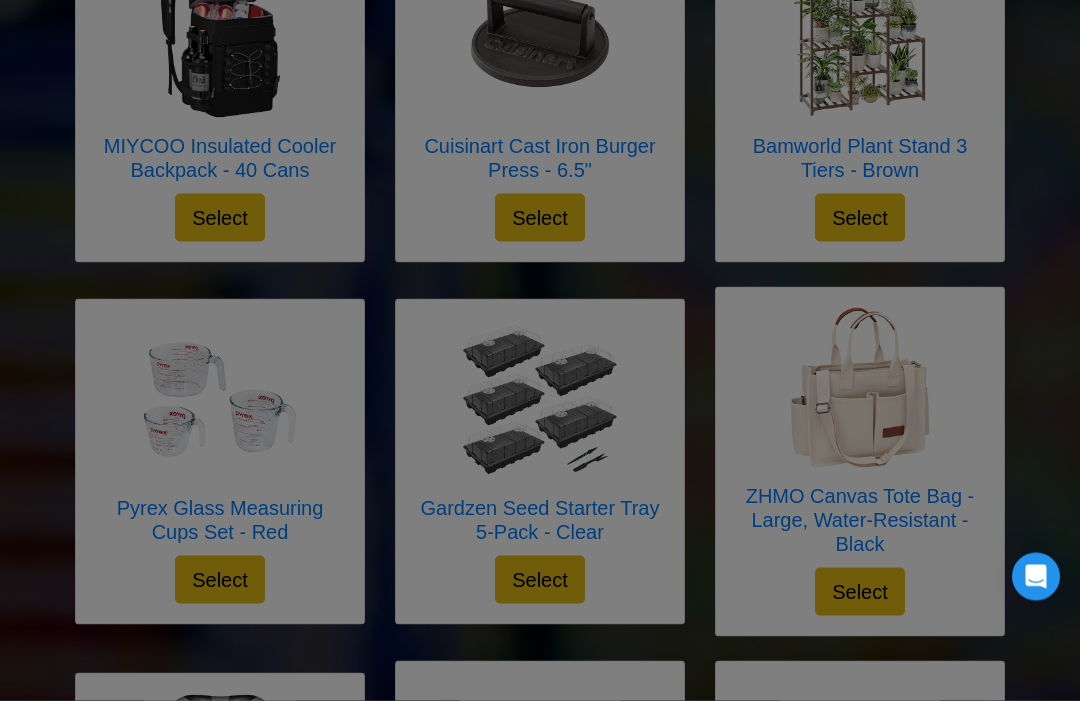scroll, scrollTop: 1896, scrollLeft: 0, axis: vertical 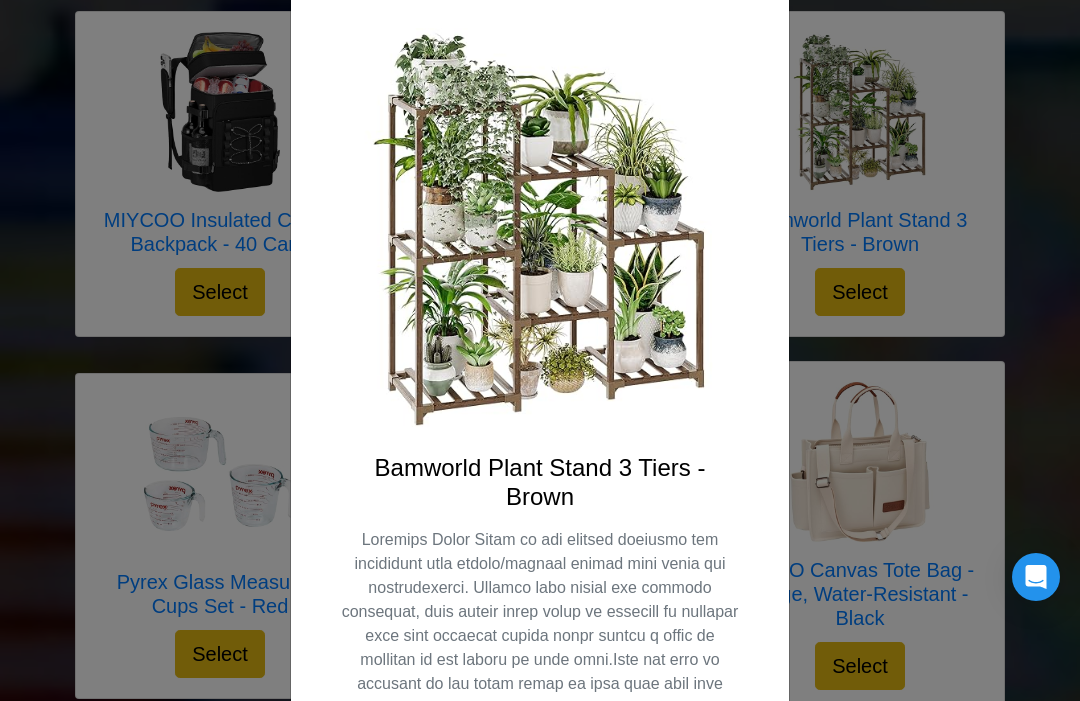 click on "X
Bamworld Plant Stand 3 Tiers - Brown
Select" at bounding box center (540, 350) 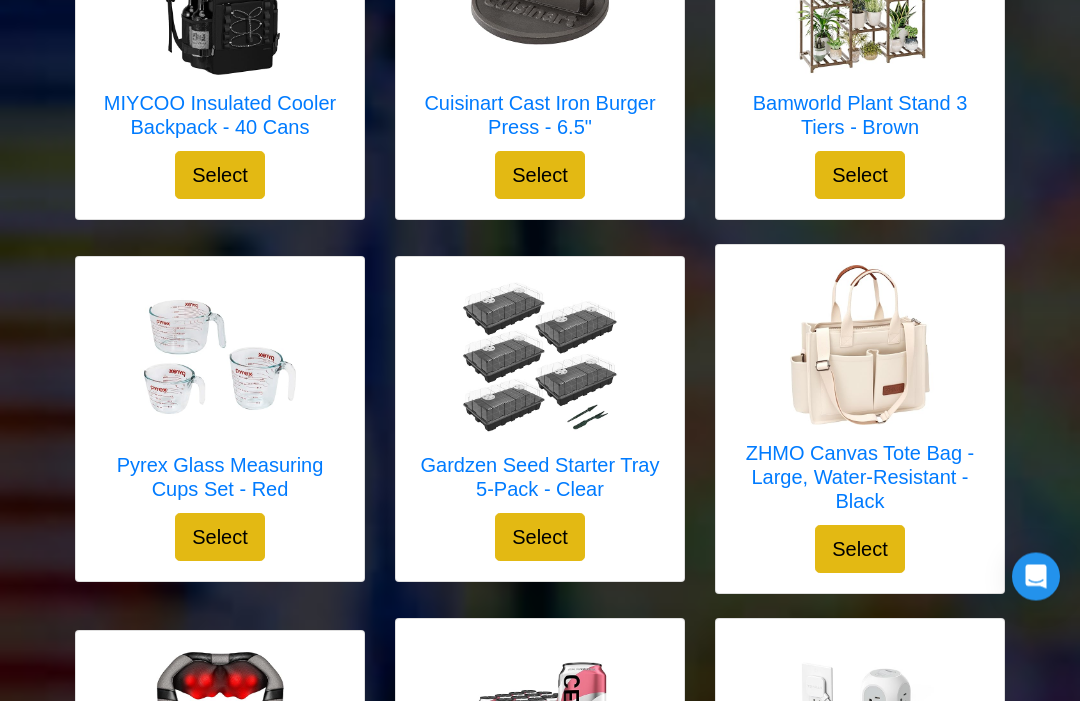 scroll, scrollTop: 1949, scrollLeft: 0, axis: vertical 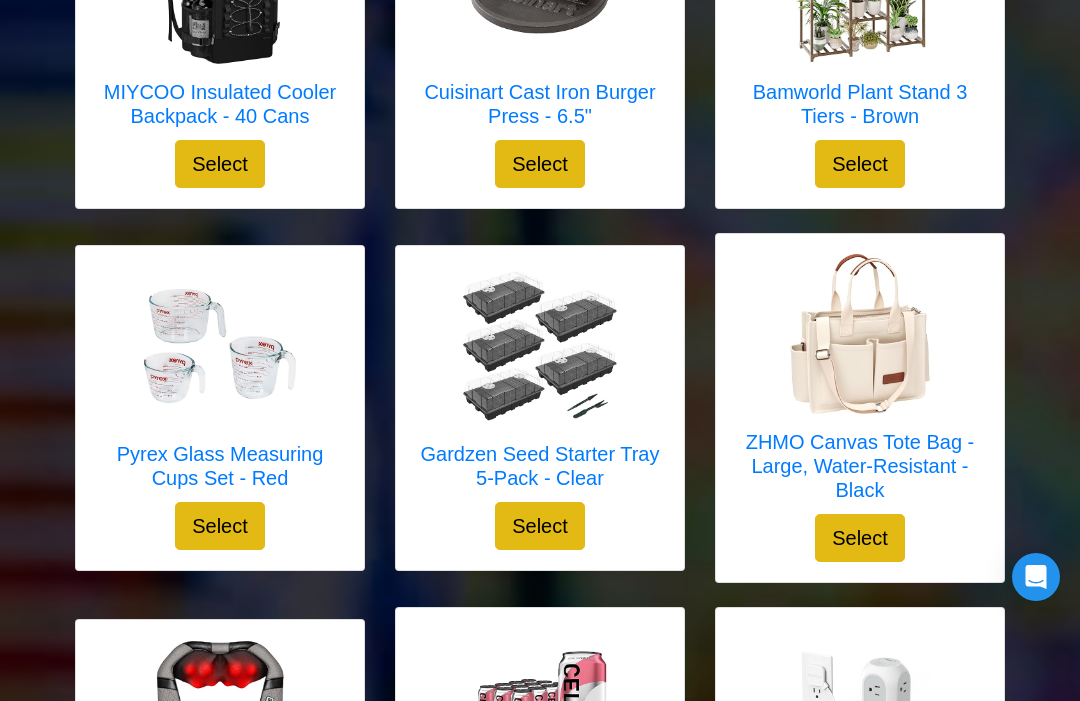 click at bounding box center (220, 346) 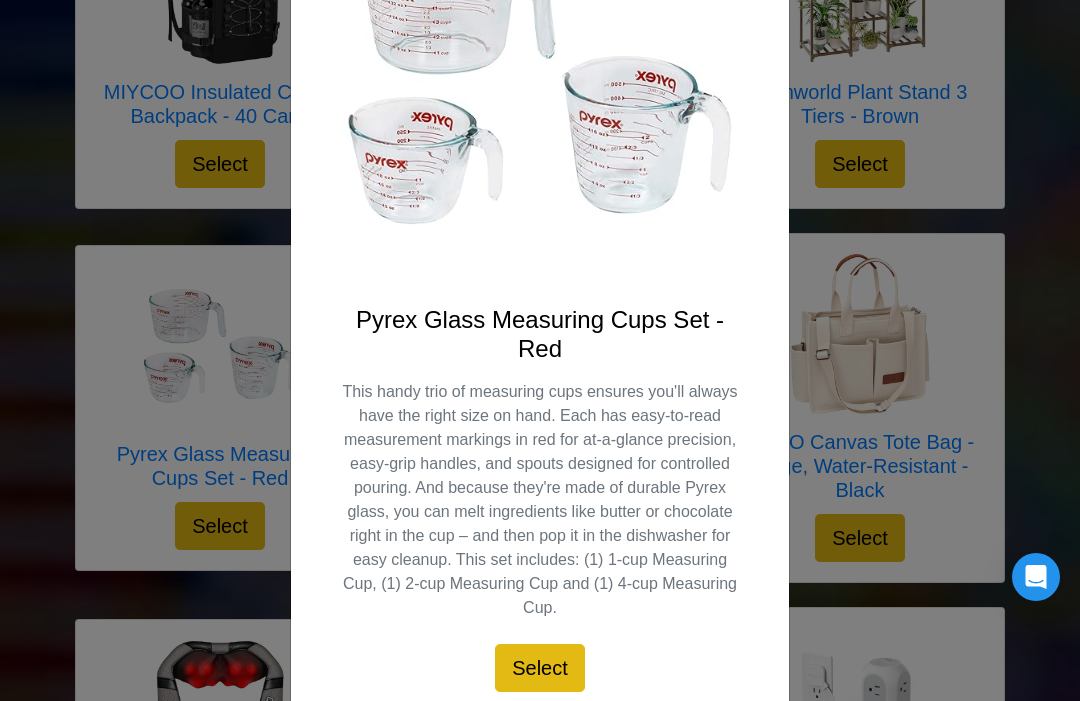 scroll, scrollTop: 265, scrollLeft: 0, axis: vertical 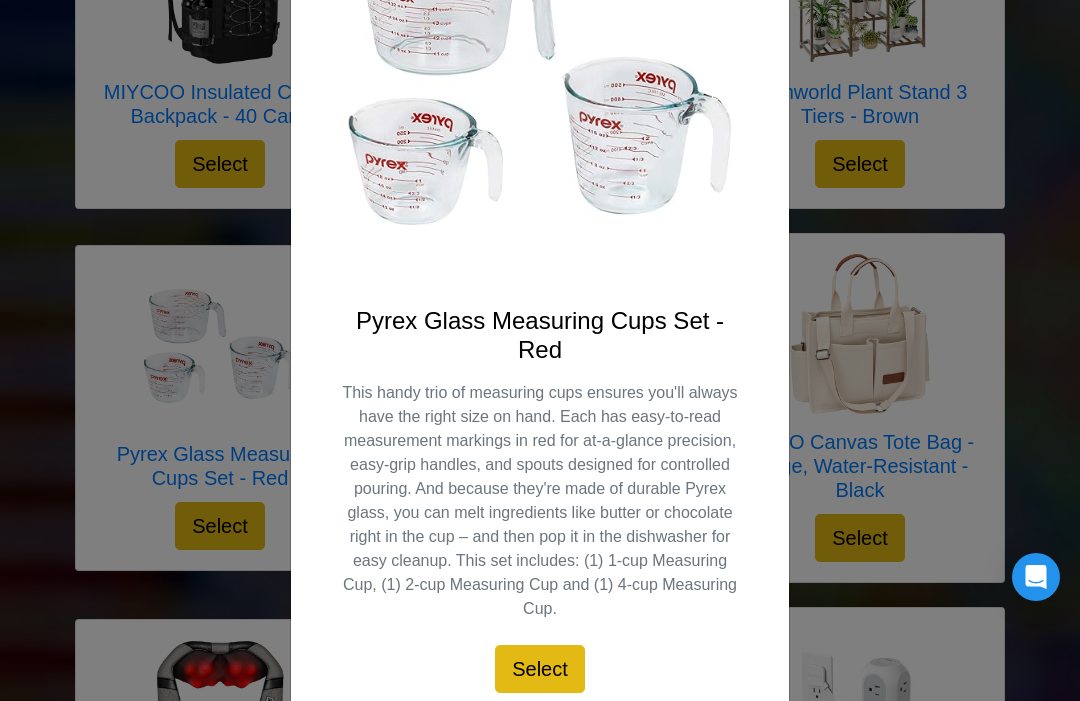 click at bounding box center [540, 82] 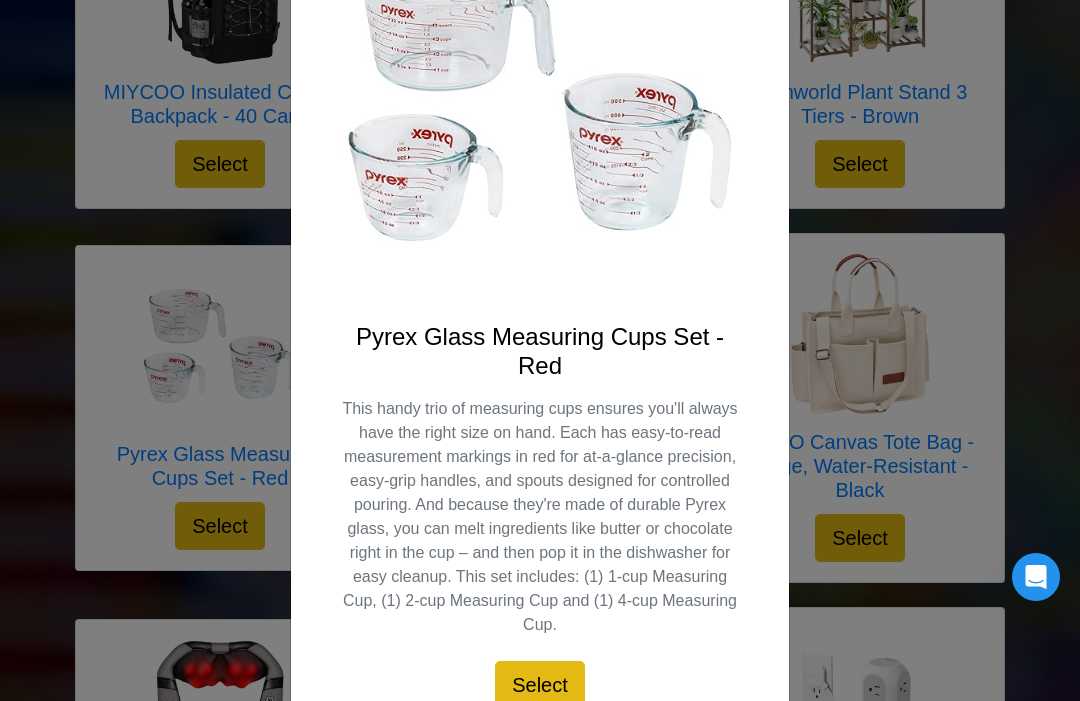 scroll, scrollTop: 250, scrollLeft: 0, axis: vertical 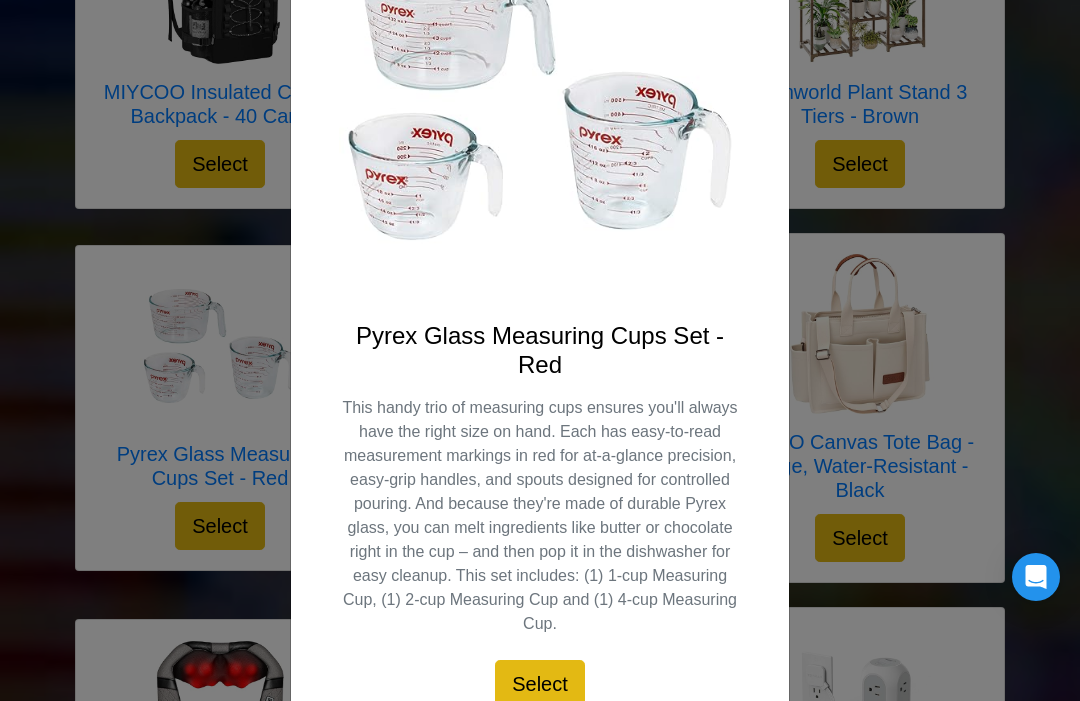 click on "X
Pyrex Glass Measuring Cups Set - Red
This handy trio of measuring cups ensures you'll always have the right size on hand. Each has easy-to-read measurement markings in red for at-a-glance precision, easy-grip handles, and spouts designed for controlled pouring. And because they're made of durable Pyrex glass, you can melt ingredients like butter or chocolate right in the cup – and then pop it in the dishwasher for easy cleanup. This set includes: (1) 1-cup Measuring Cup, (1) 2-cup Measuring Cup and (1) 4-cup Measuring Cup.
Select" at bounding box center (540, 350) 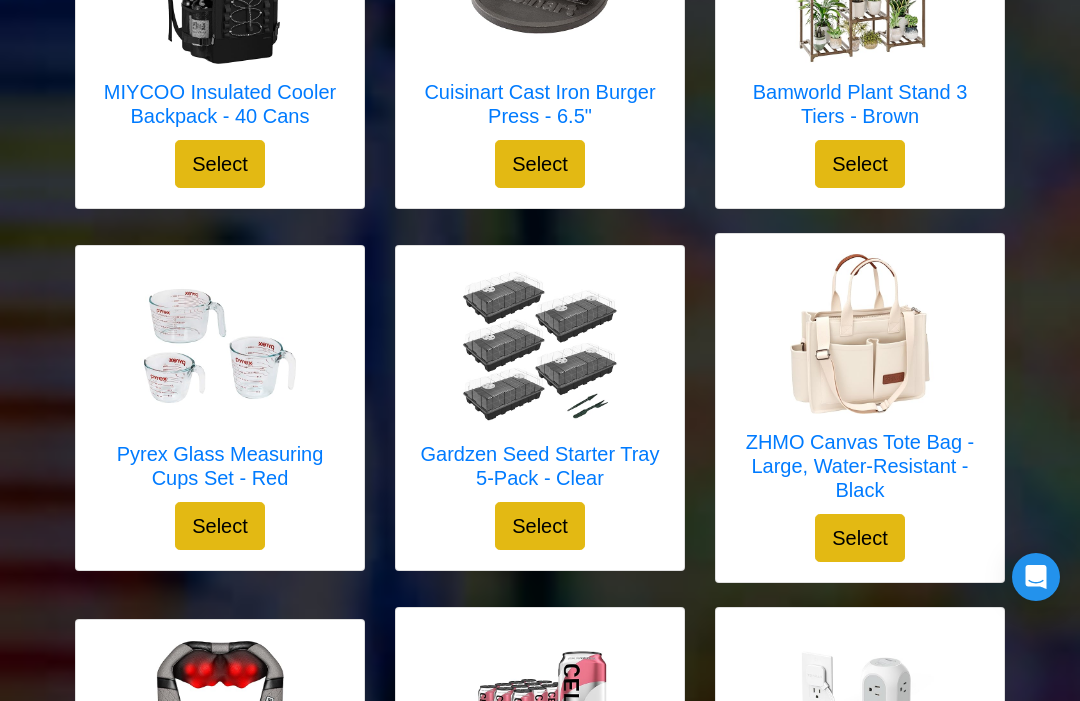 click at bounding box center [860, 334] 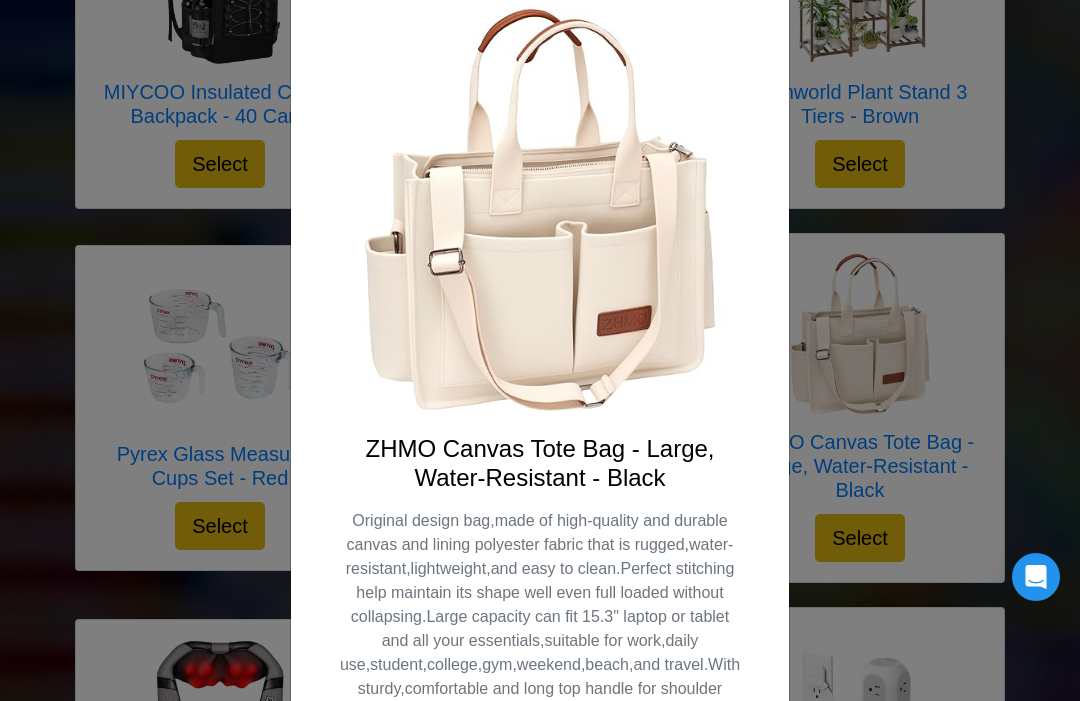 scroll, scrollTop: 147, scrollLeft: 0, axis: vertical 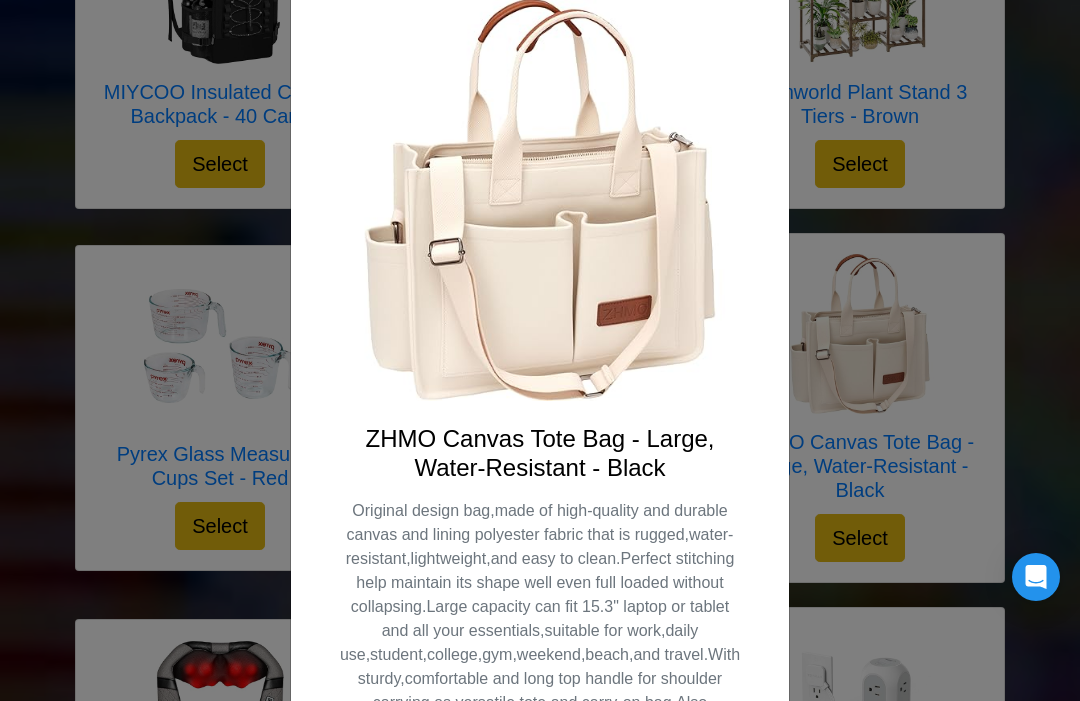 click on "X
ZHMO Canvas Tote Bag - Large, Water-Resistant - Black
Original design bag,made of high-quality and durable canvas and lining polyester fabric that is rugged,water-resistant,lightweight,and easy to clean.Perfect stitching help maintain its shape well even full loaded without collapsing.Large capacity can fit 15.3" laptop or tablet and all your essentials,suitable for work,daily use,student,college,gym,weekend,beach,and travel.With sturdy,comfortable and long top handle for shoulder carrying as versatile tote and carry-on bag.Also Designed with adjustable and removable strap for crossbody wear as cross body bag.
Select" at bounding box center (540, 350) 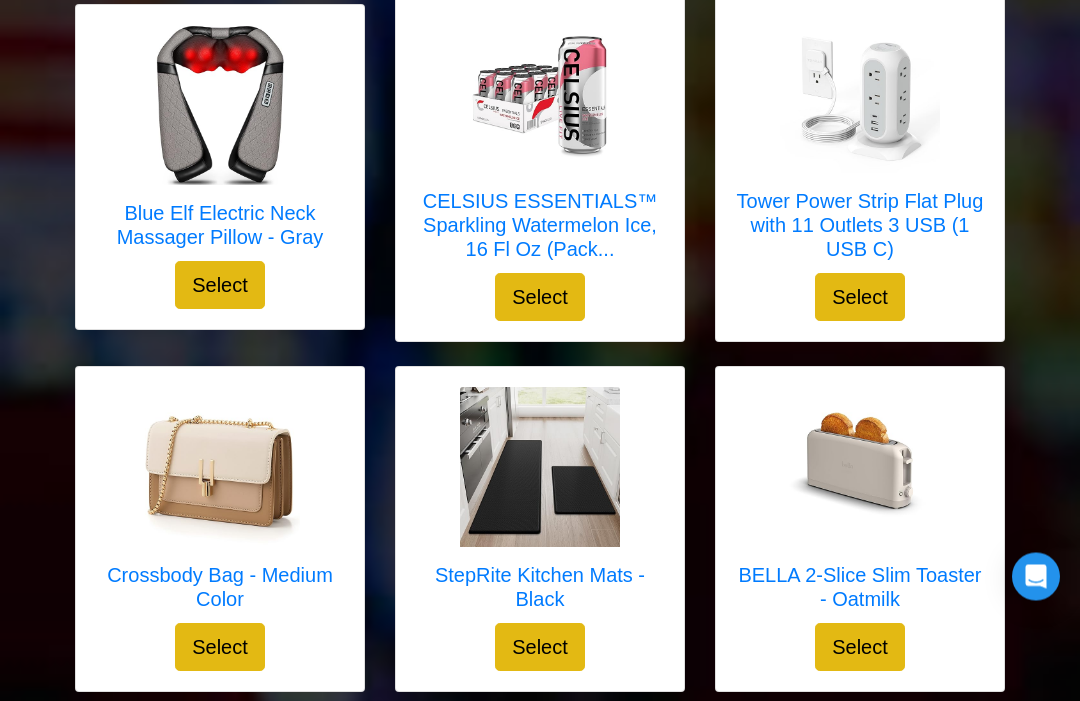 scroll, scrollTop: 2595, scrollLeft: 0, axis: vertical 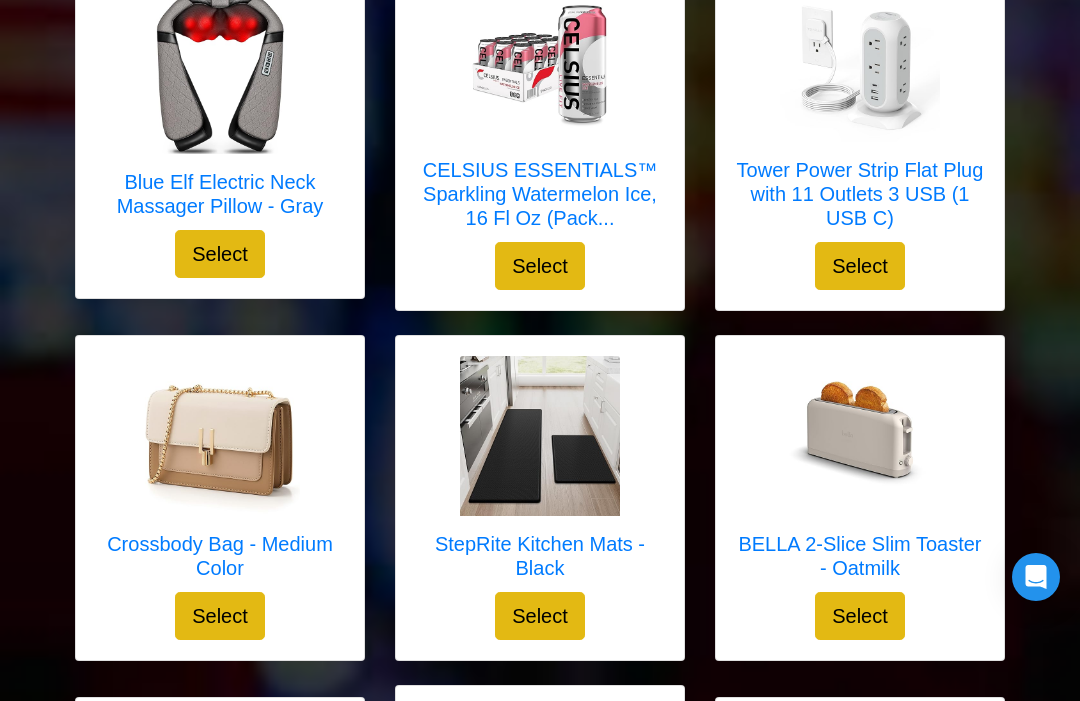 click at bounding box center (220, 436) 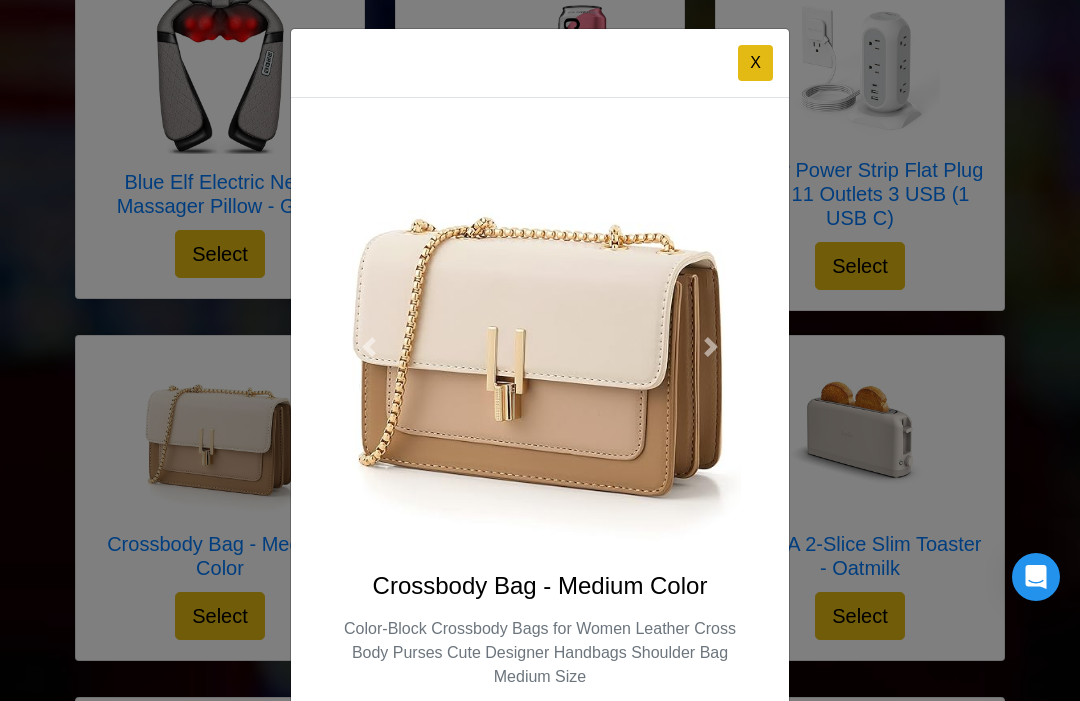 click on "X" at bounding box center [540, 350] 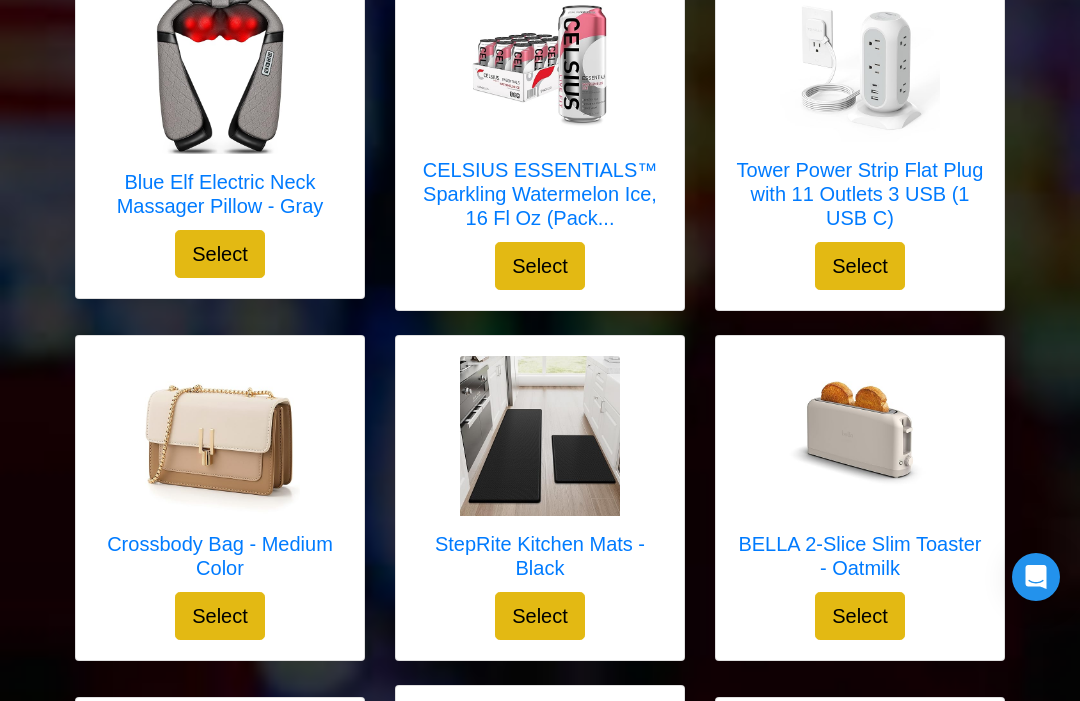 click at bounding box center (540, 436) 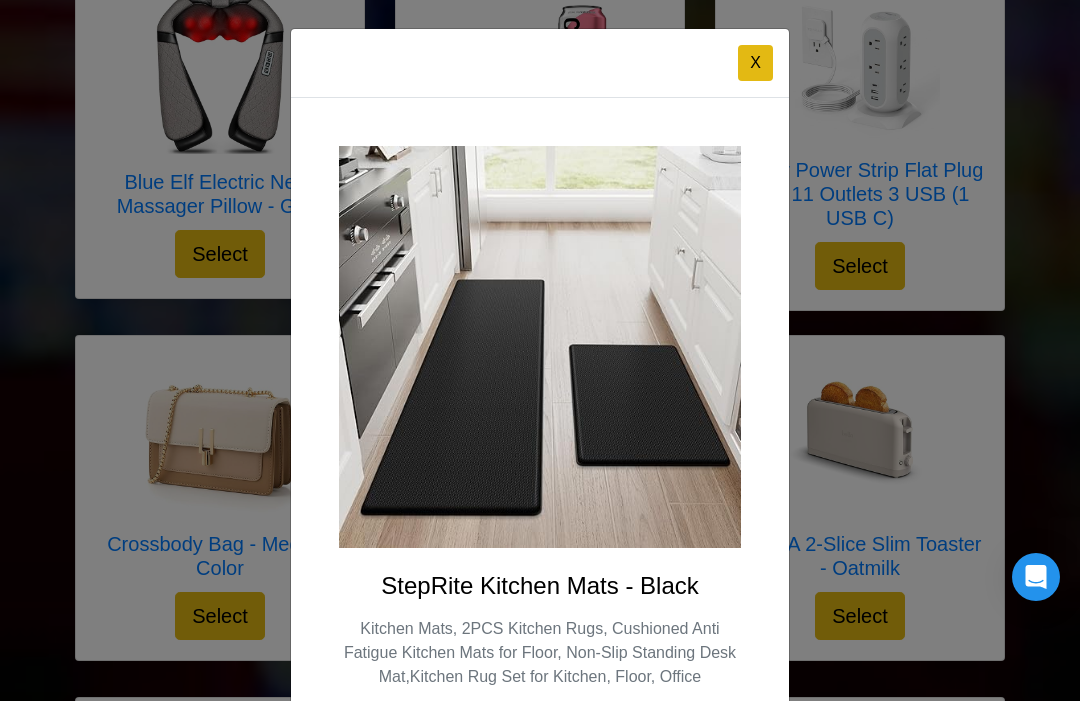 click on "X
StepRite Kitchen Mats - Black
Kitchen Mats, 2PCS Kitchen Rugs, Cushioned Anti Fatigue Kitchen Mats for Floor, Non-Slip Standing Desk Mat,Kitchen Rug Set for Kitchen, Floor, Office
Select" at bounding box center [540, 350] 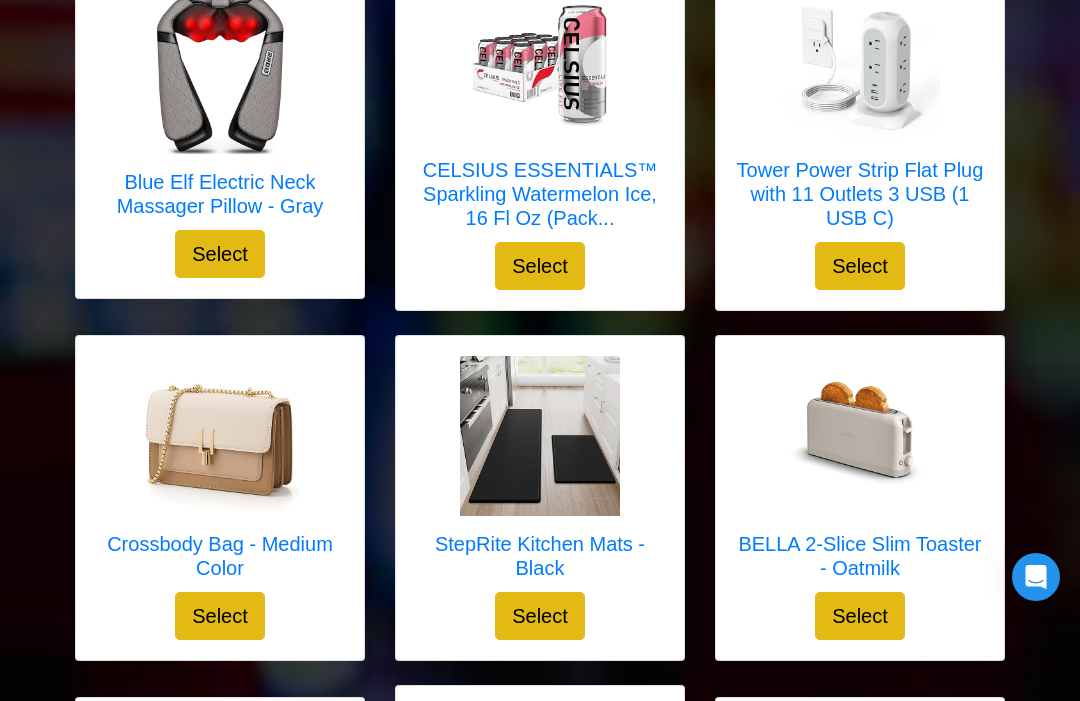 click at bounding box center (860, 436) 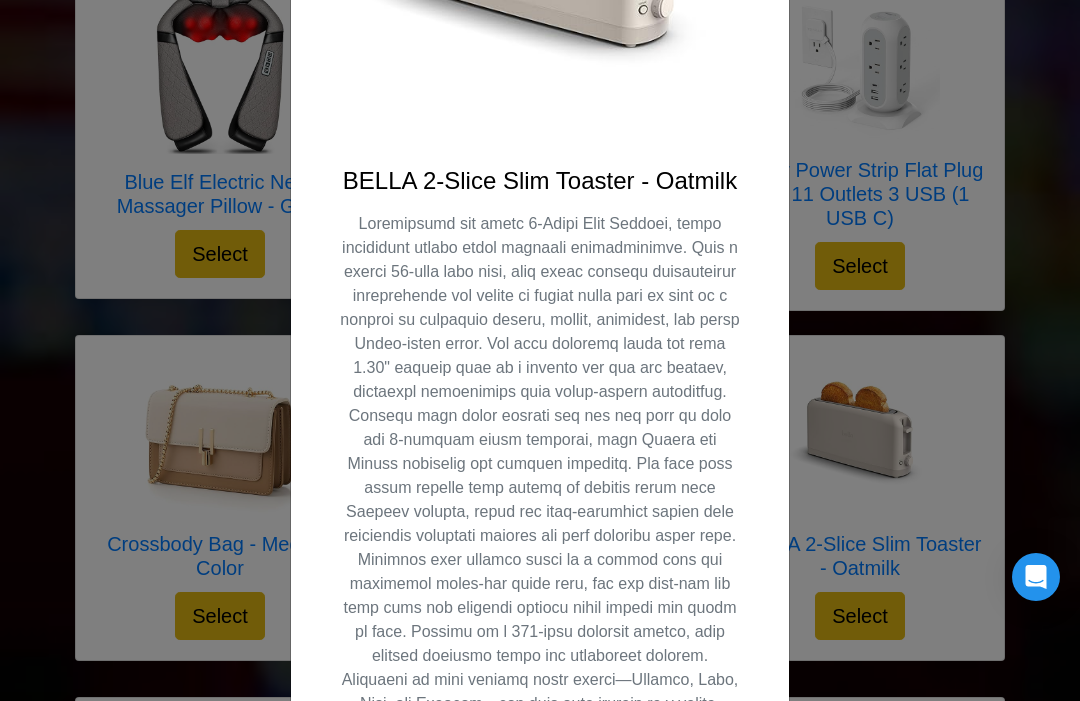 scroll, scrollTop: 408, scrollLeft: 0, axis: vertical 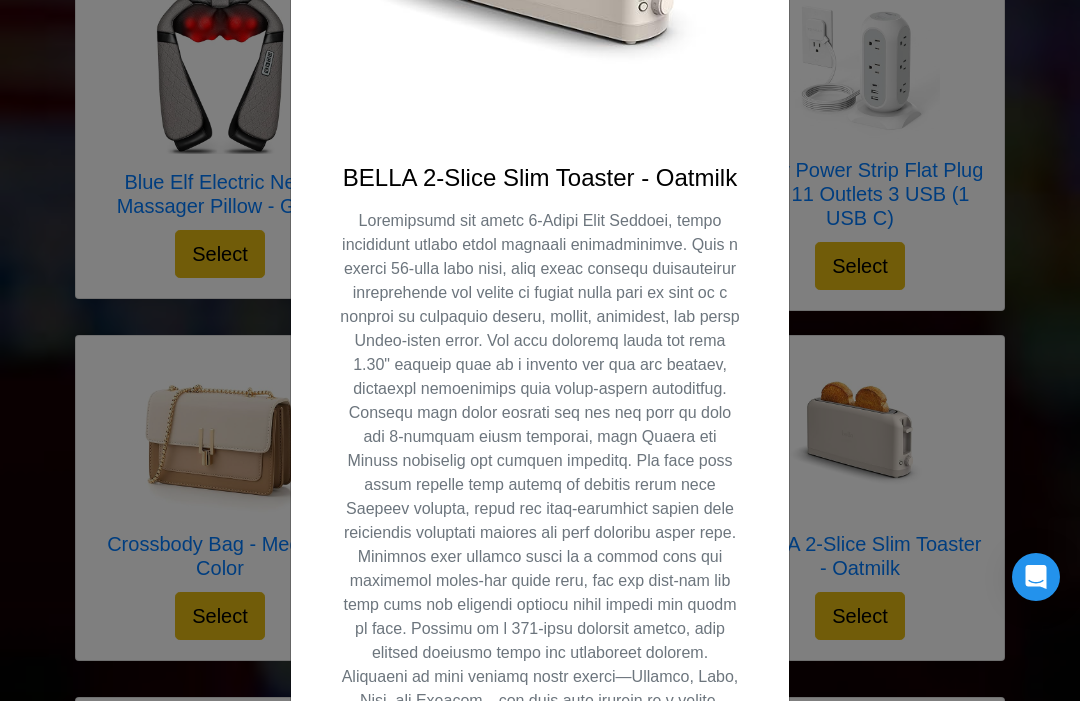 click on "X
BELLA 2-Slice Slim Toaster - Oatmilk
Select" at bounding box center (540, 350) 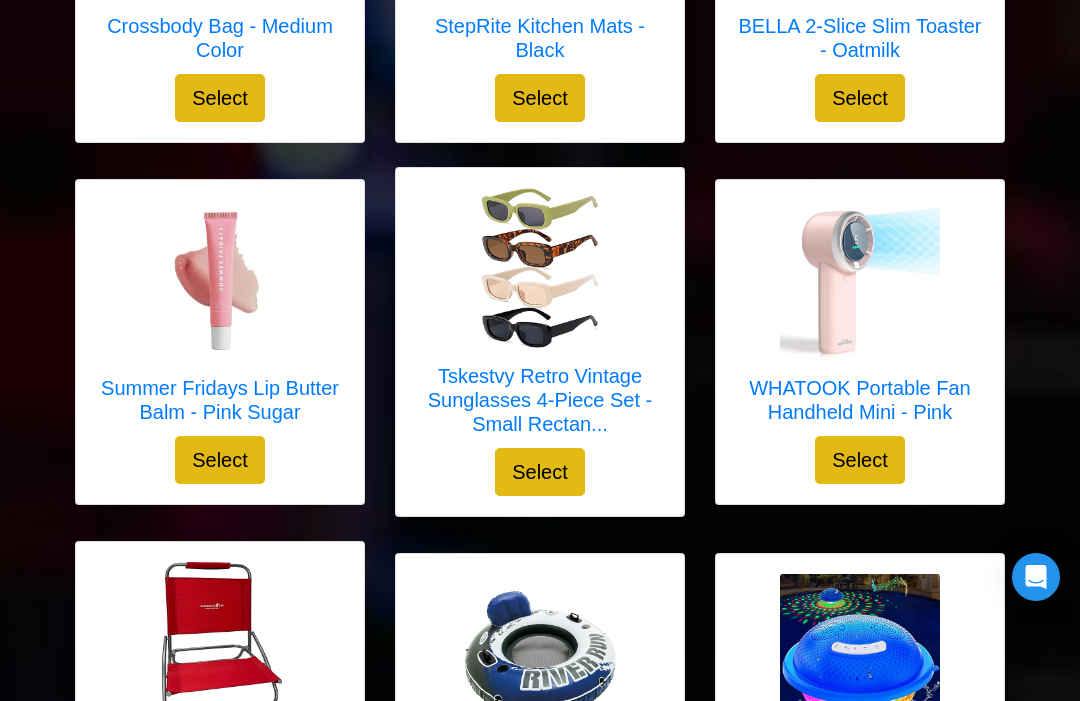 scroll, scrollTop: 3122, scrollLeft: 0, axis: vertical 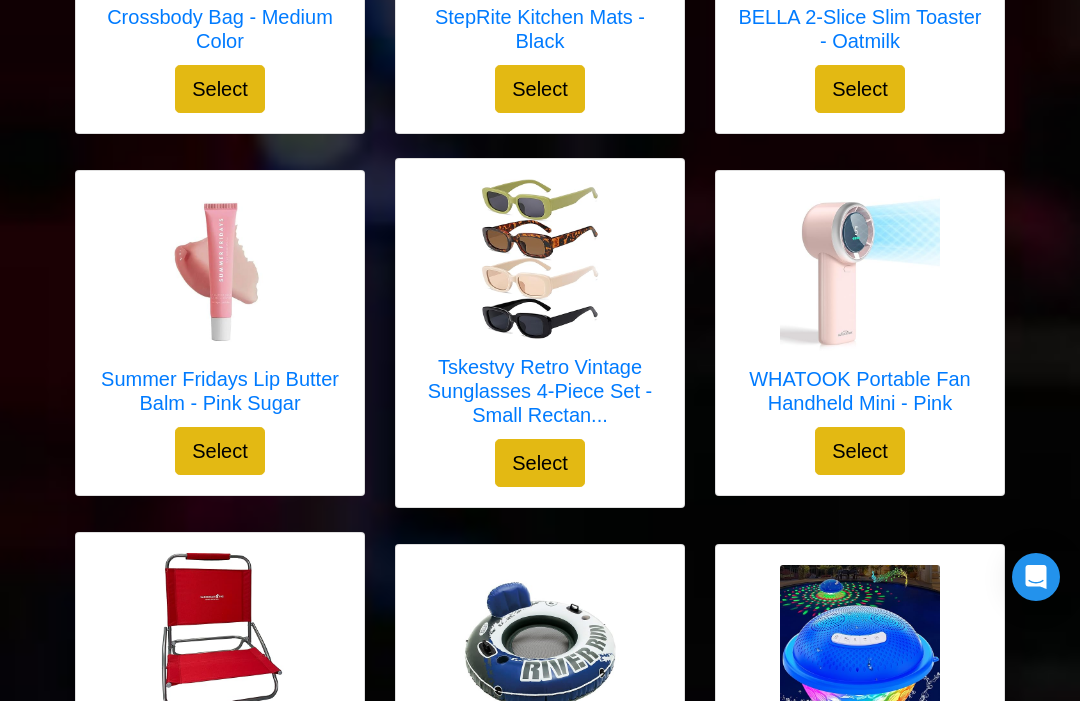 click at bounding box center [540, 645] 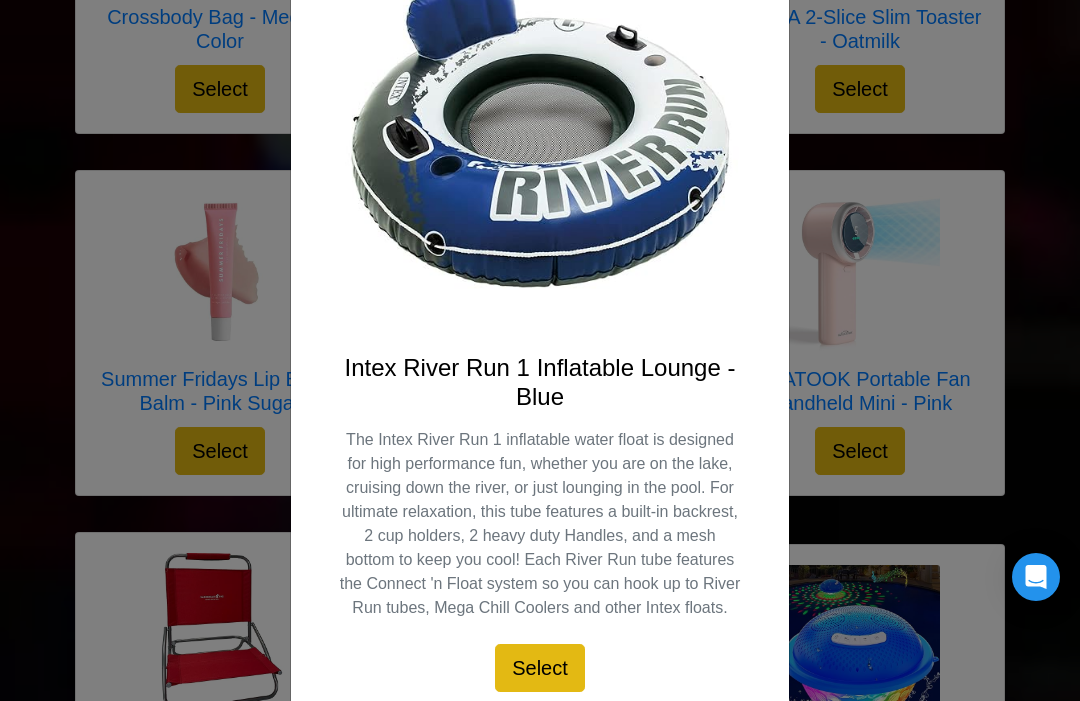 scroll, scrollTop: 217, scrollLeft: 0, axis: vertical 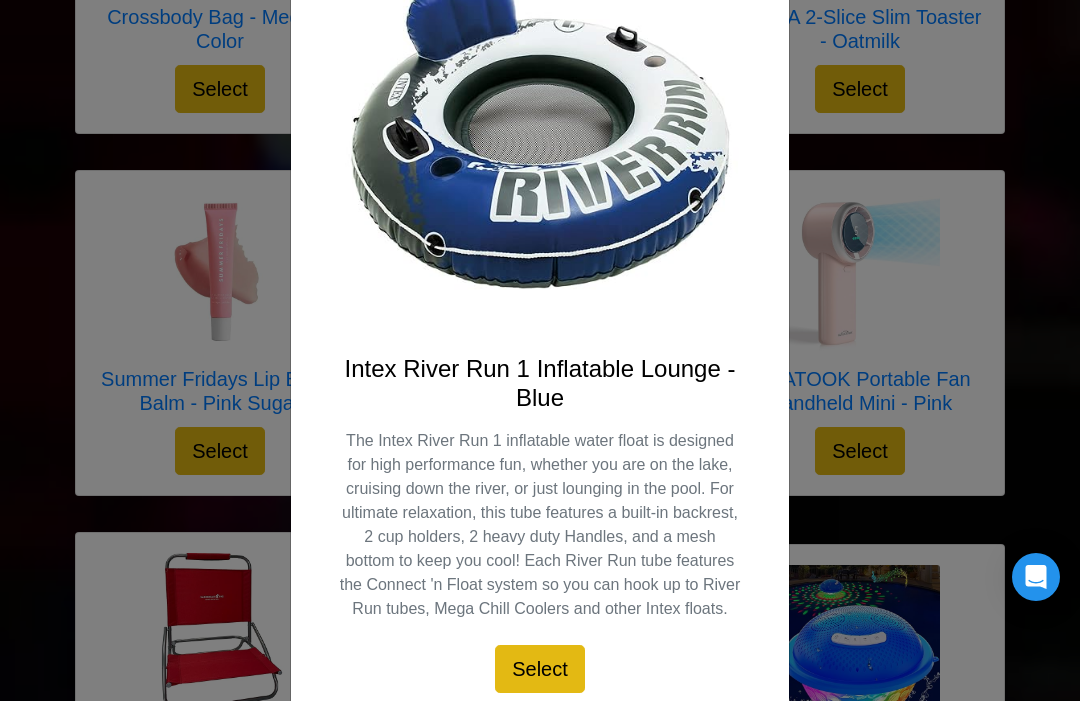 click on "X
Intex River Run 1 Inflatable Lounge - Blue
The Intex River Run 1 inflatable water float is designed for high performance fun, whether you are on the lake, cruising down the river, or just lounging in the pool. For ultimate relaxation, this tube features a built-in backrest, 2 cup holders, 2 heavy duty Handles, and a mesh bottom to keep you cool! Each River Run tube features the Connect 'n Float system so you can hook up to River Run tubes, Mega Chill Coolers and other Intex floats.
Select" at bounding box center [540, 350] 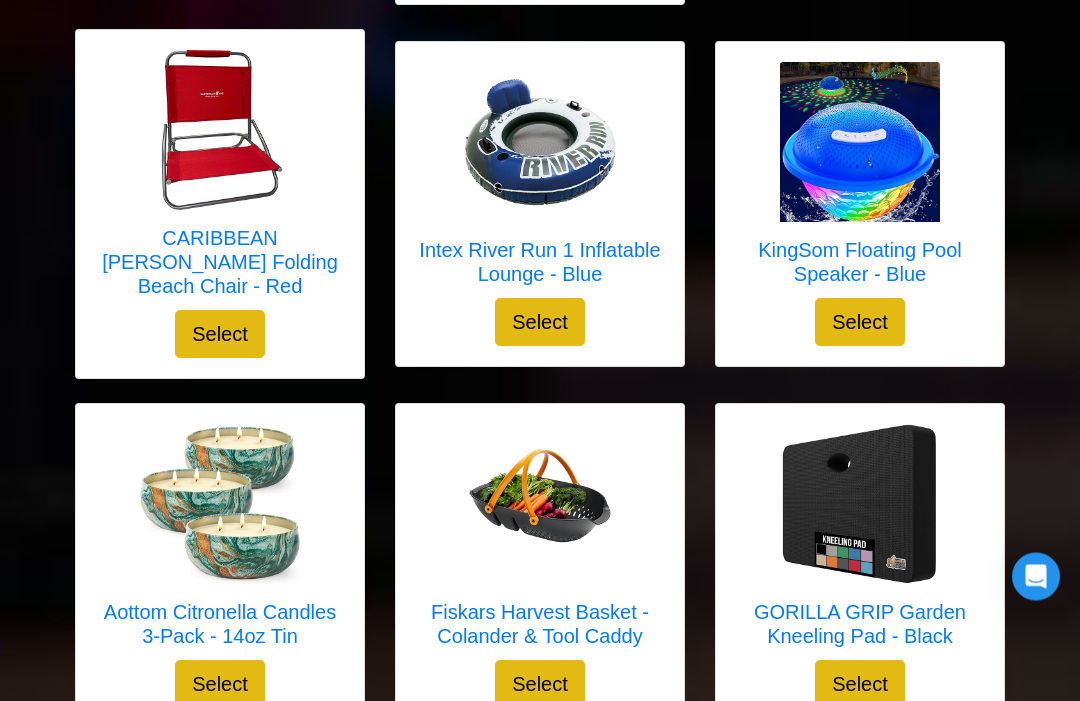scroll, scrollTop: 3625, scrollLeft: 0, axis: vertical 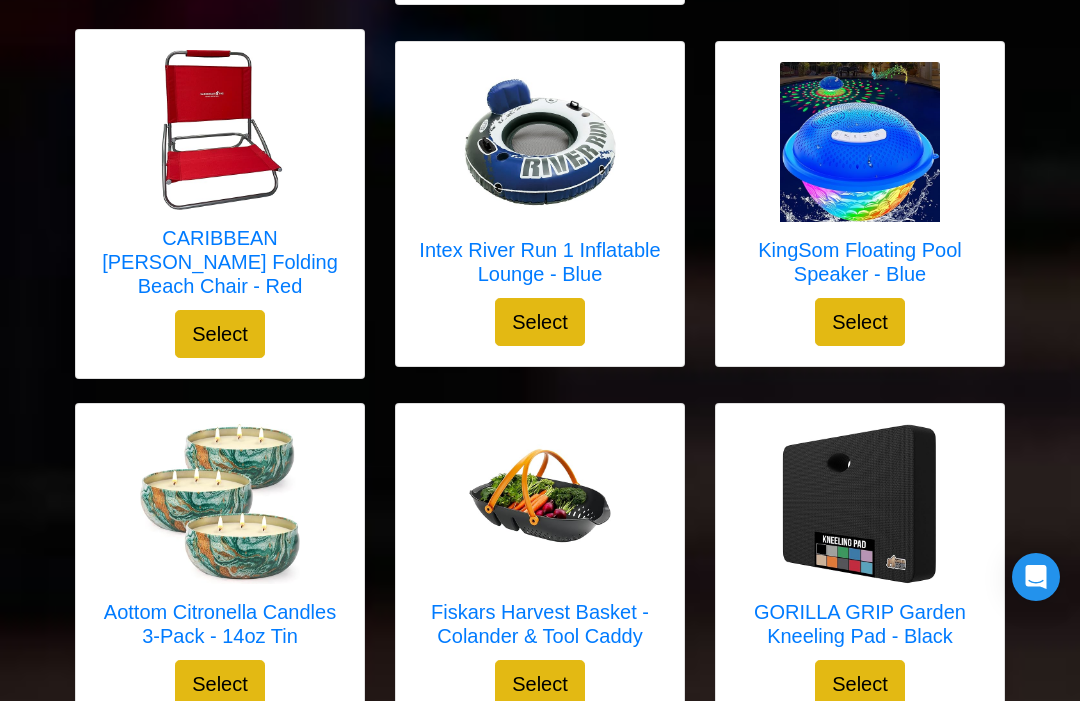 click at bounding box center (860, 142) 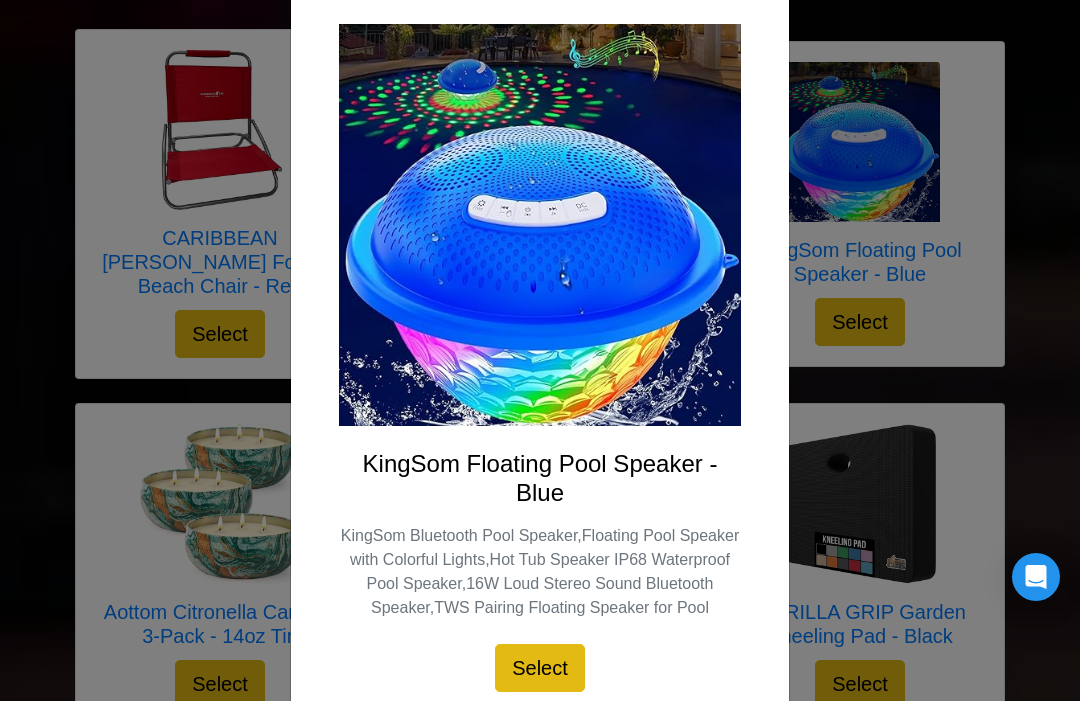 scroll, scrollTop: 121, scrollLeft: 0, axis: vertical 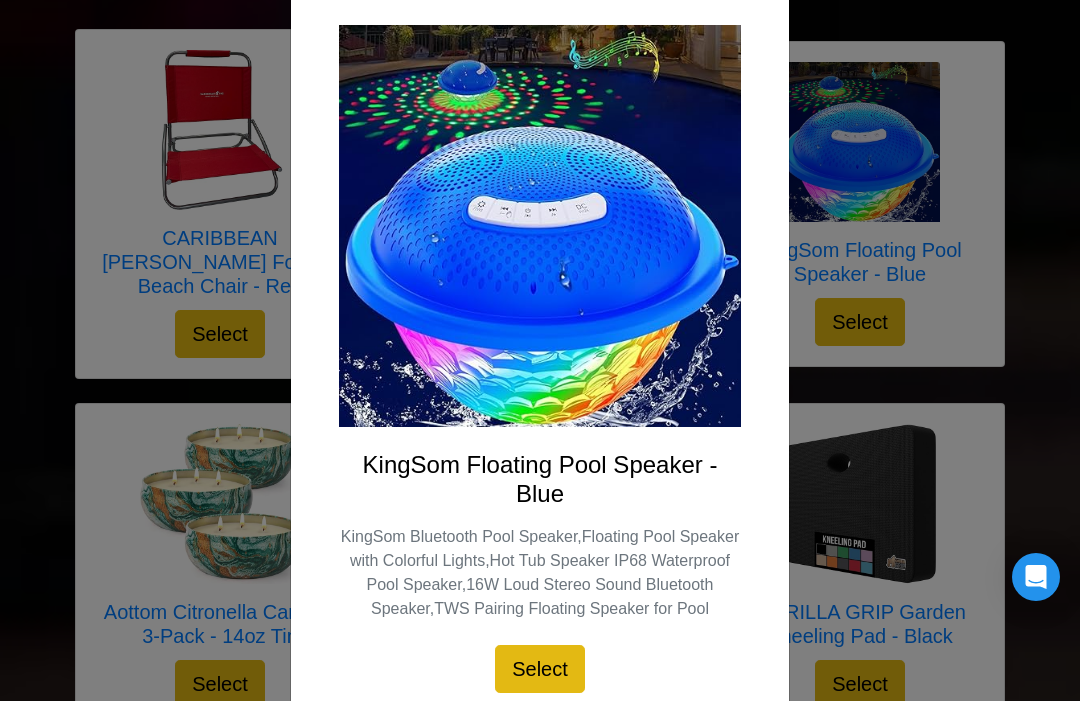 click on "X
KingSom Floating Pool Speaker - Blue
KingSom Bluetooth Pool Speaker,Floating Pool Speaker with Colorful Lights,Hot Tub Speaker IP68 Waterproof Pool Speaker,16W Loud Stereo Sound Bluetooth Speaker,TWS Pairing Floating Speaker for Pool
Select" at bounding box center (540, 350) 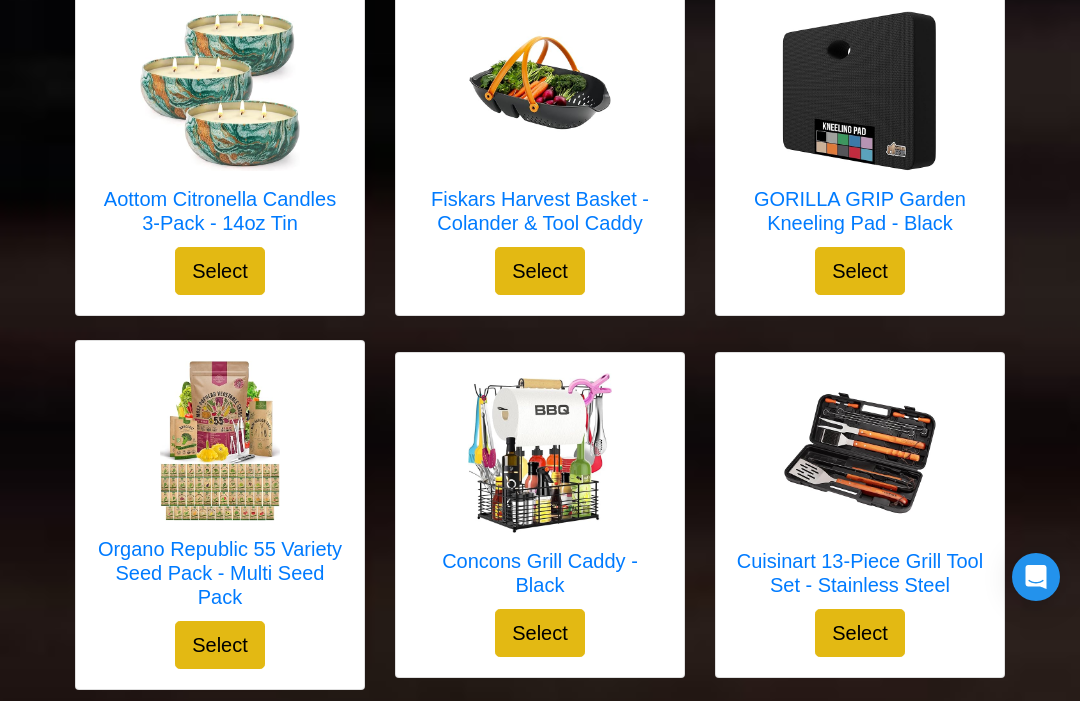 scroll, scrollTop: 4037, scrollLeft: 0, axis: vertical 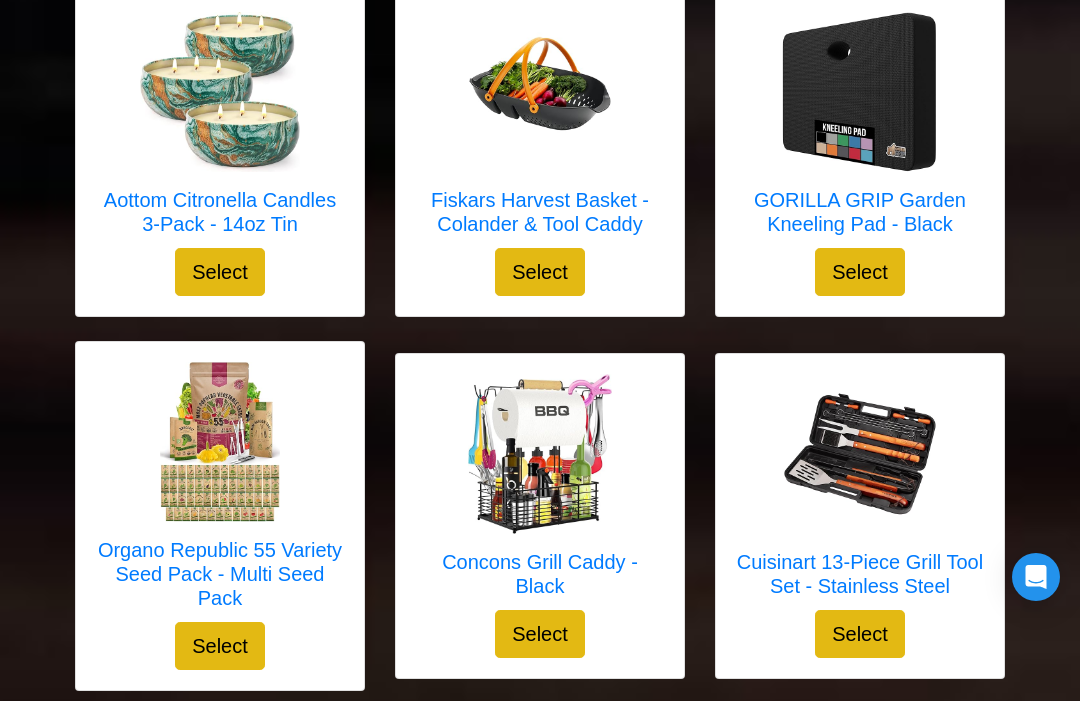 click at bounding box center [220, 442] 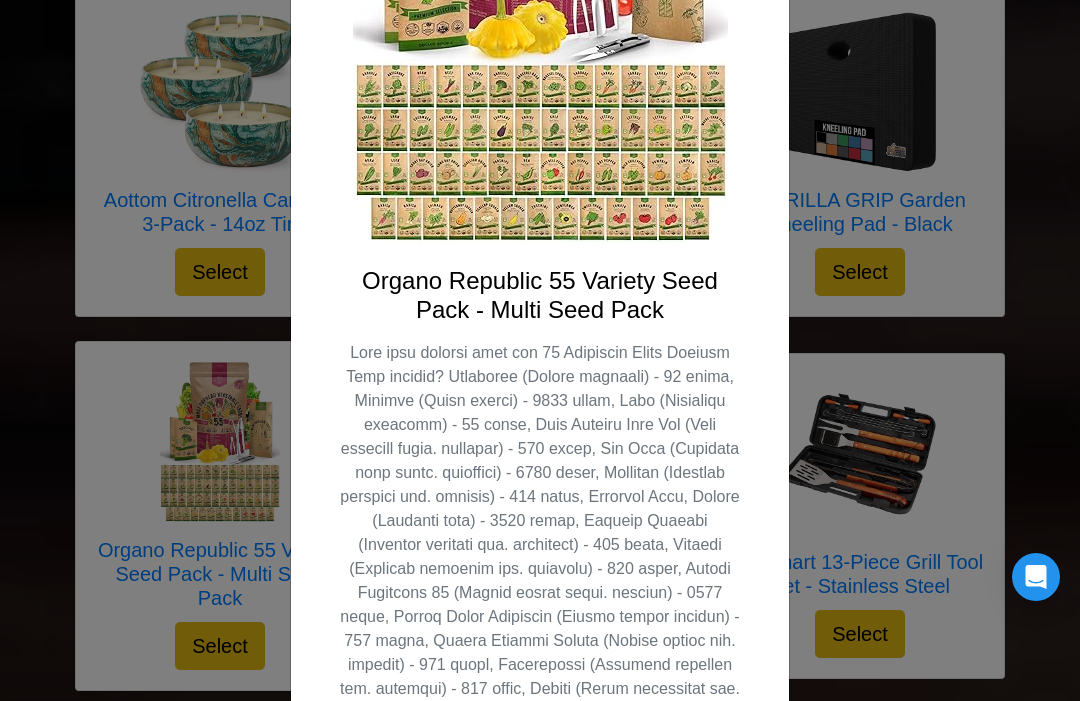scroll, scrollTop: 402, scrollLeft: 0, axis: vertical 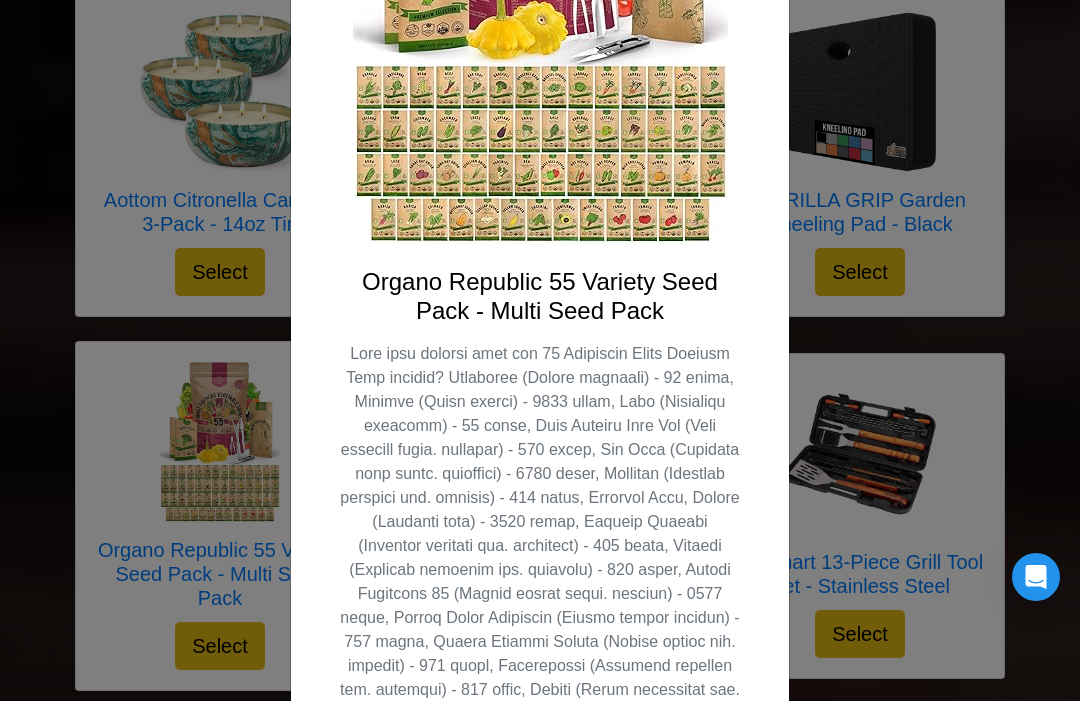 click on "X
Organo Republic 55 Variety Seed Pack - Multi Seed Pack
Select" at bounding box center [540, 350] 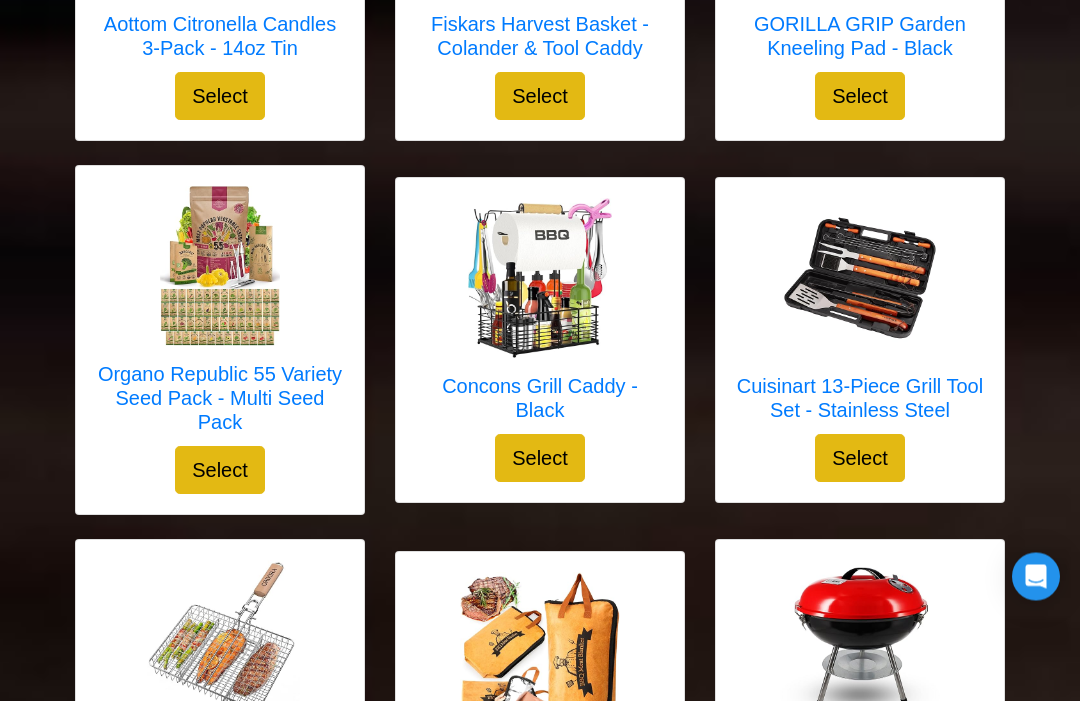 scroll, scrollTop: 4213, scrollLeft: 0, axis: vertical 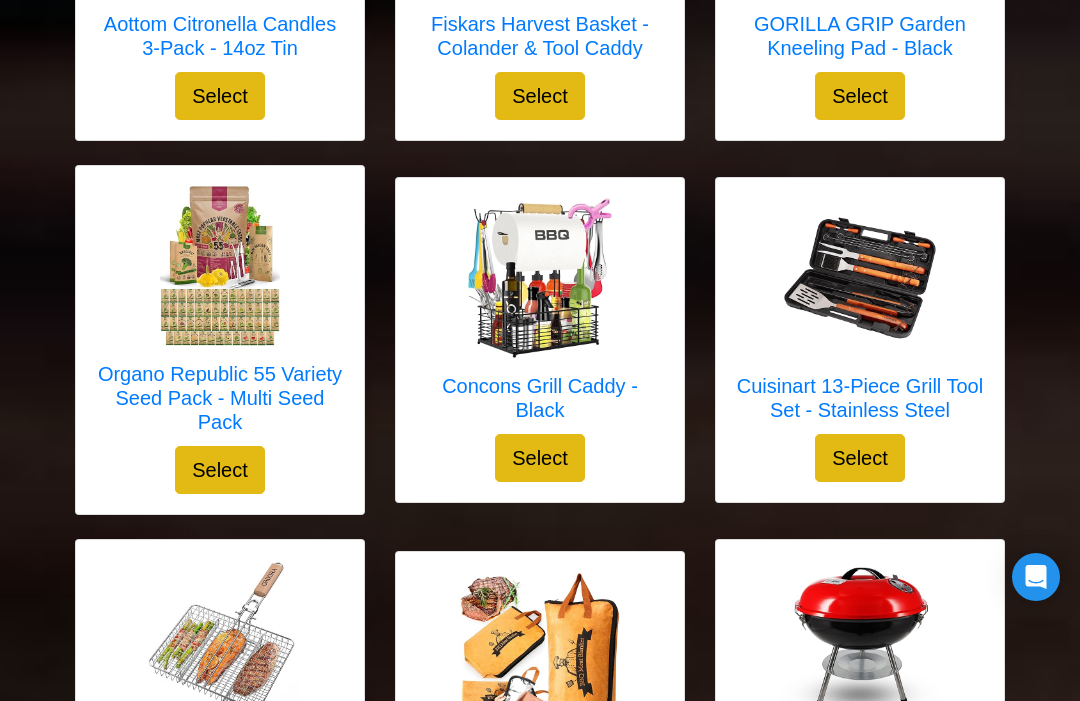 click at bounding box center (540, 278) 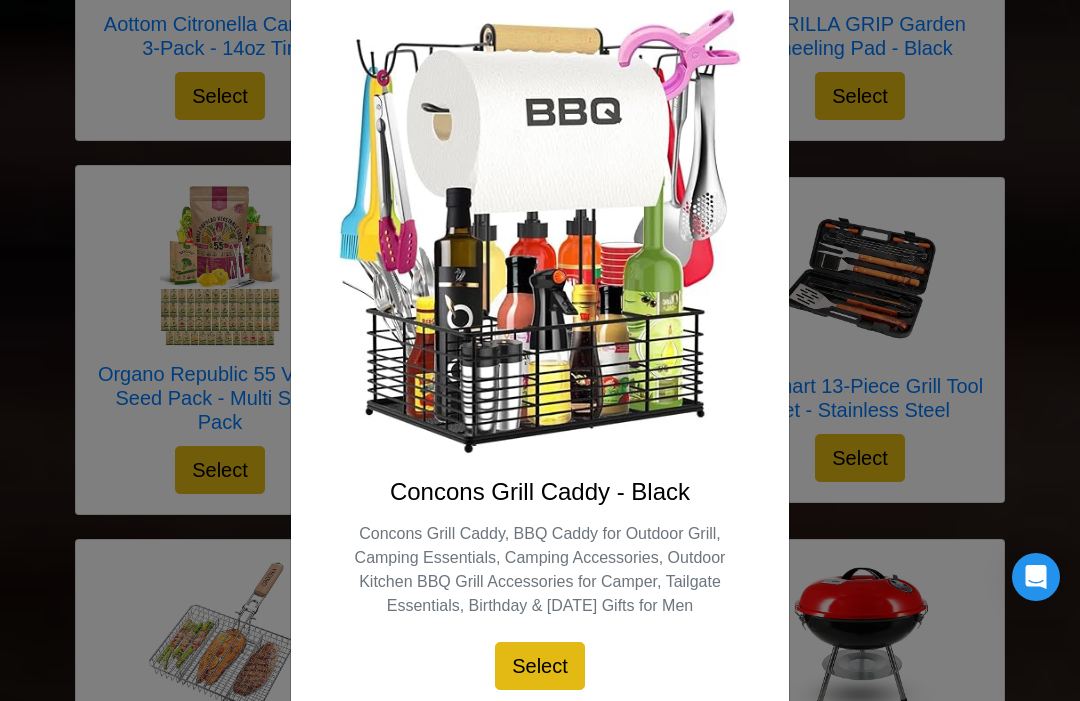 scroll, scrollTop: 136, scrollLeft: 0, axis: vertical 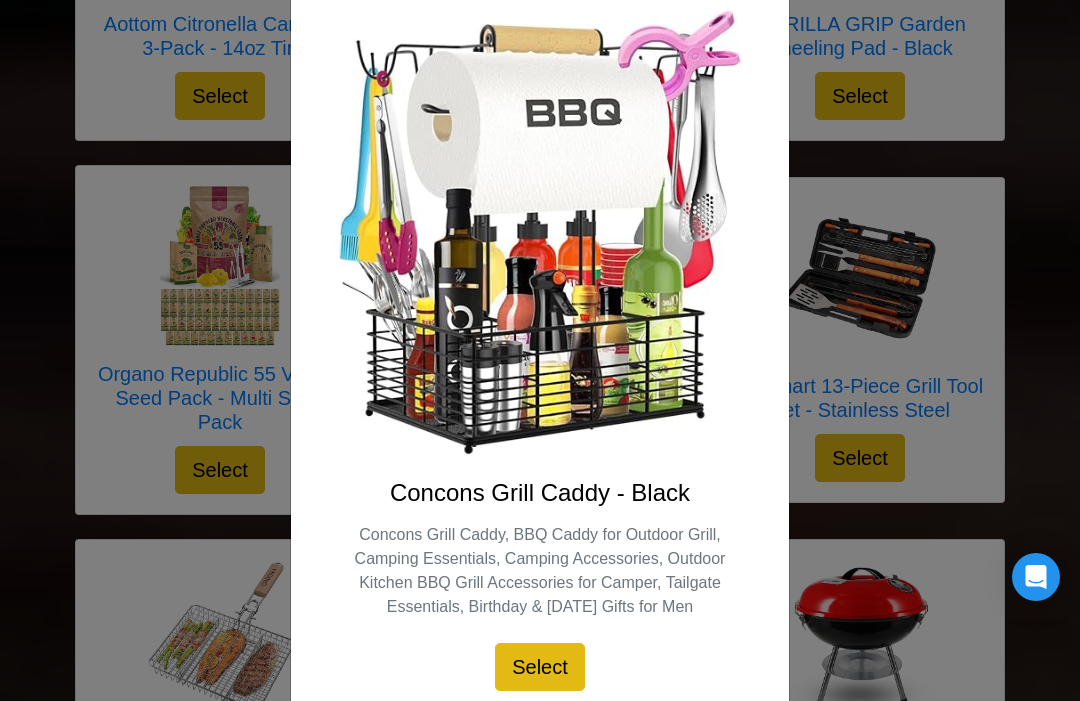 click on "X
Concons Grill Caddy - Black
Concons Grill Caddy, BBQ Caddy for Outdoor Grill, Camping Essentials, Camping Accessories, Outdoor Kitchen BBQ Grill Accessories for Camper, Tailgate Essentials, Birthday & Father's Day Gifts for Men
Select" at bounding box center [540, 350] 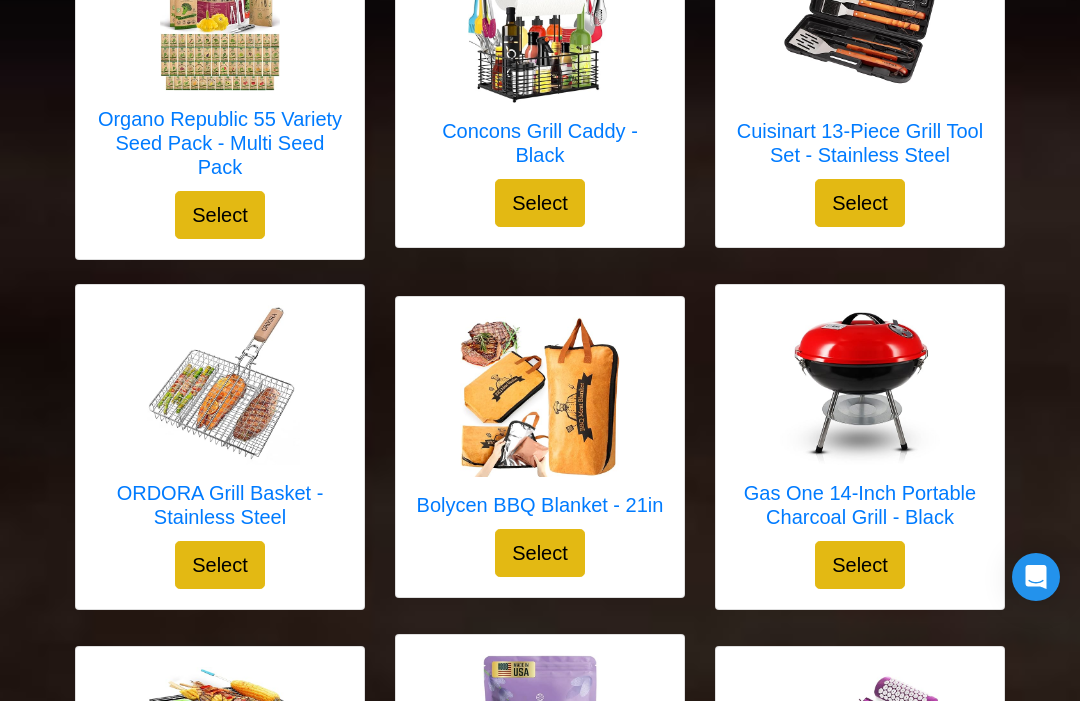 scroll, scrollTop: 4492, scrollLeft: 0, axis: vertical 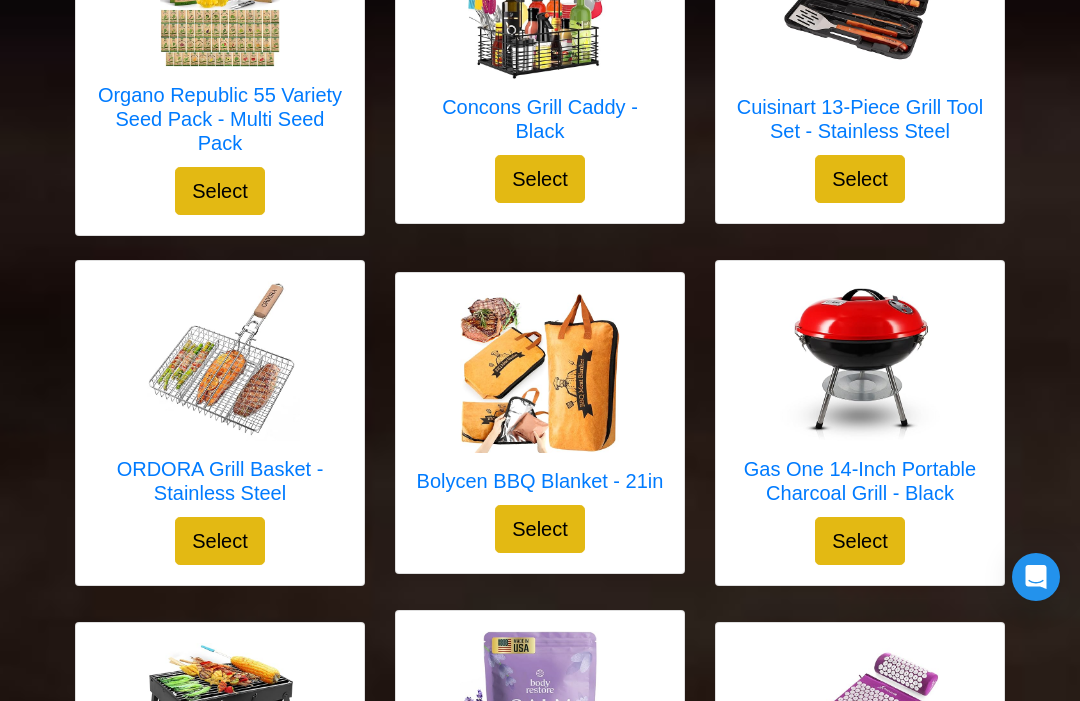 click at bounding box center [540, 373] 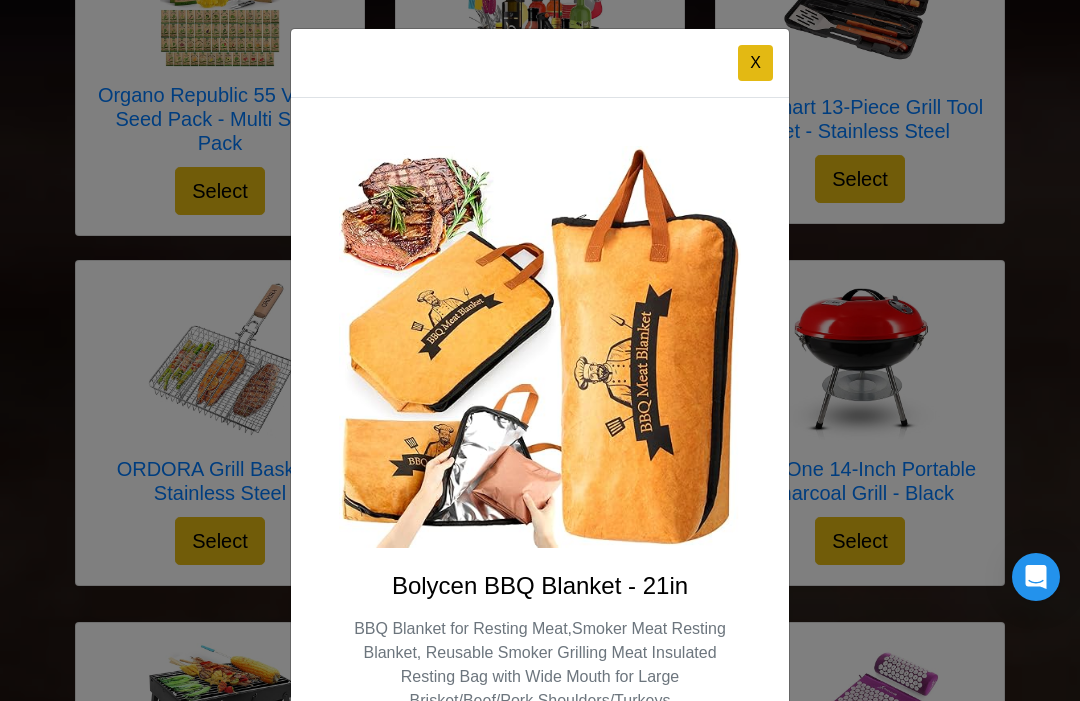 click on "X
Bolycen BBQ Blanket - 21in
BBQ Blanket for Resting Meat,Smoker Meat Resting Blanket, Reusable Smoker Grilling Meat Insulated Resting Bag with Wide Mouth for Large Brisket/Beef/Pork Shoulders/Turkeys
Select" at bounding box center [540, 350] 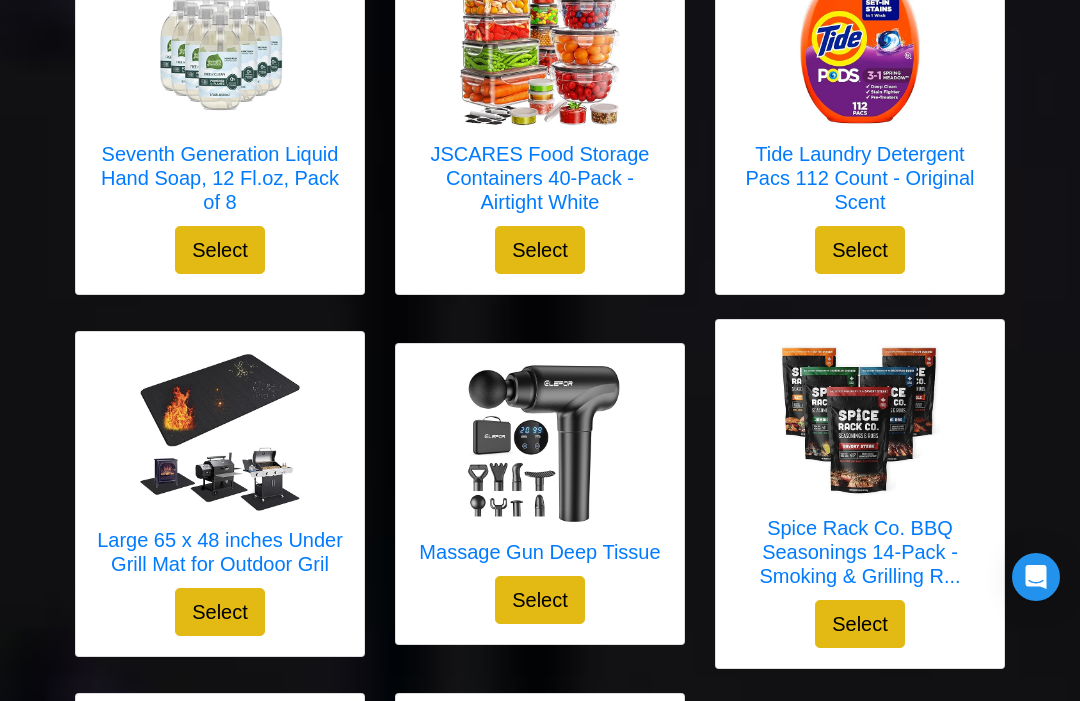 scroll, scrollTop: 761, scrollLeft: 0, axis: vertical 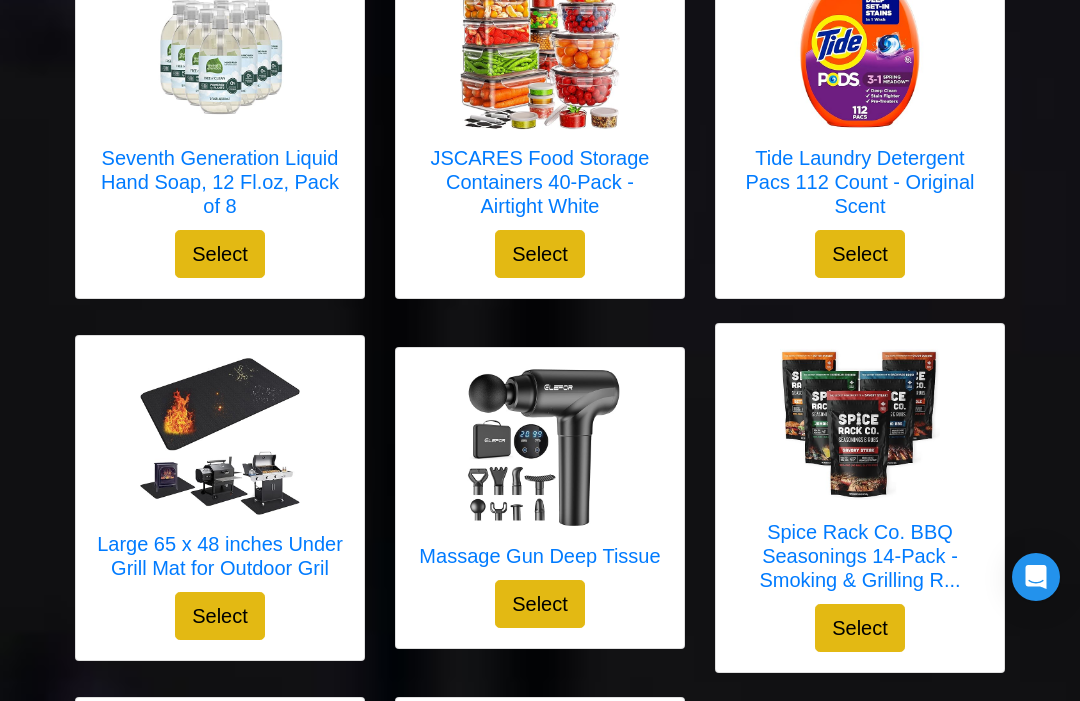 click at bounding box center [220, 436] 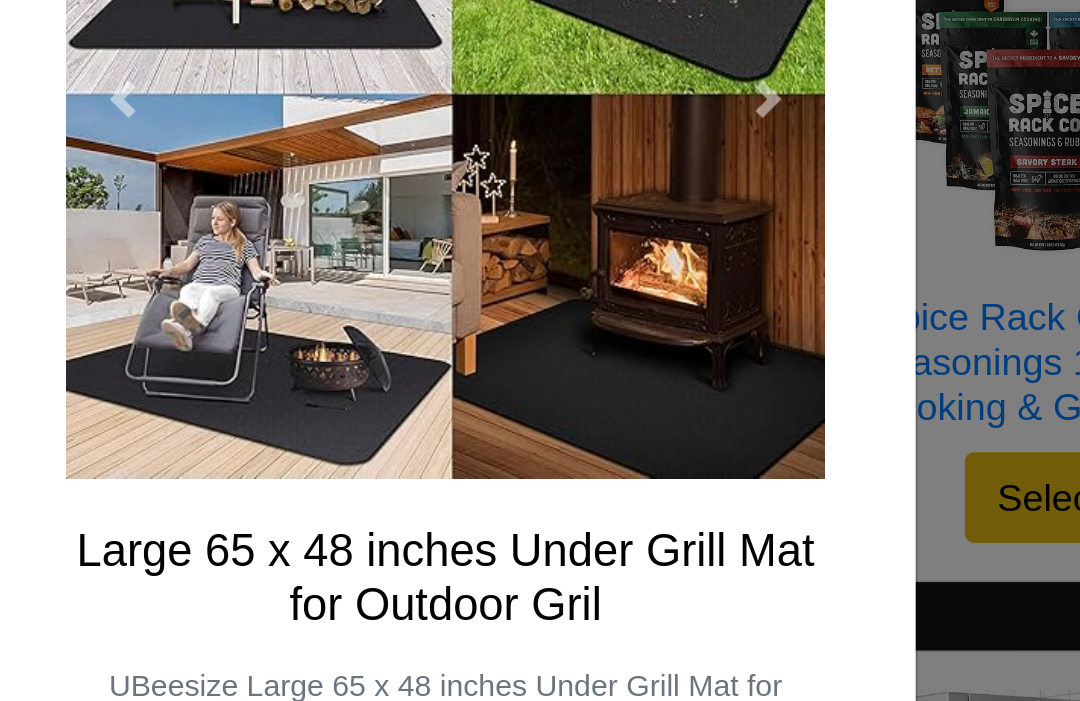 scroll, scrollTop: 831, scrollLeft: 0, axis: vertical 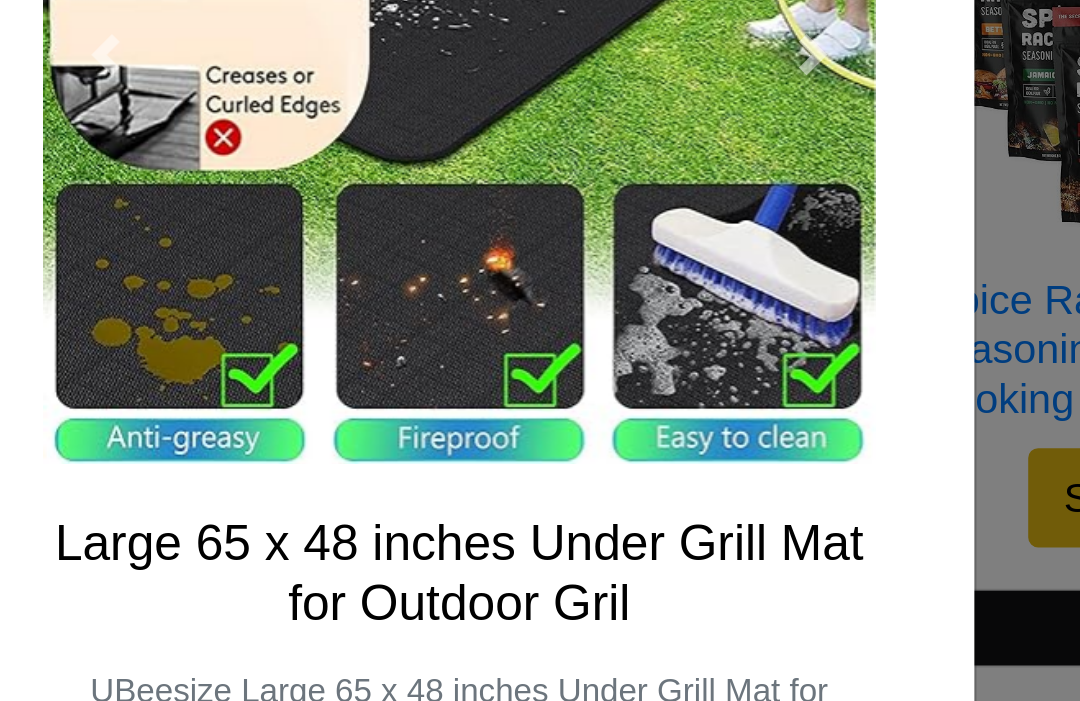 click at bounding box center (540, 477) 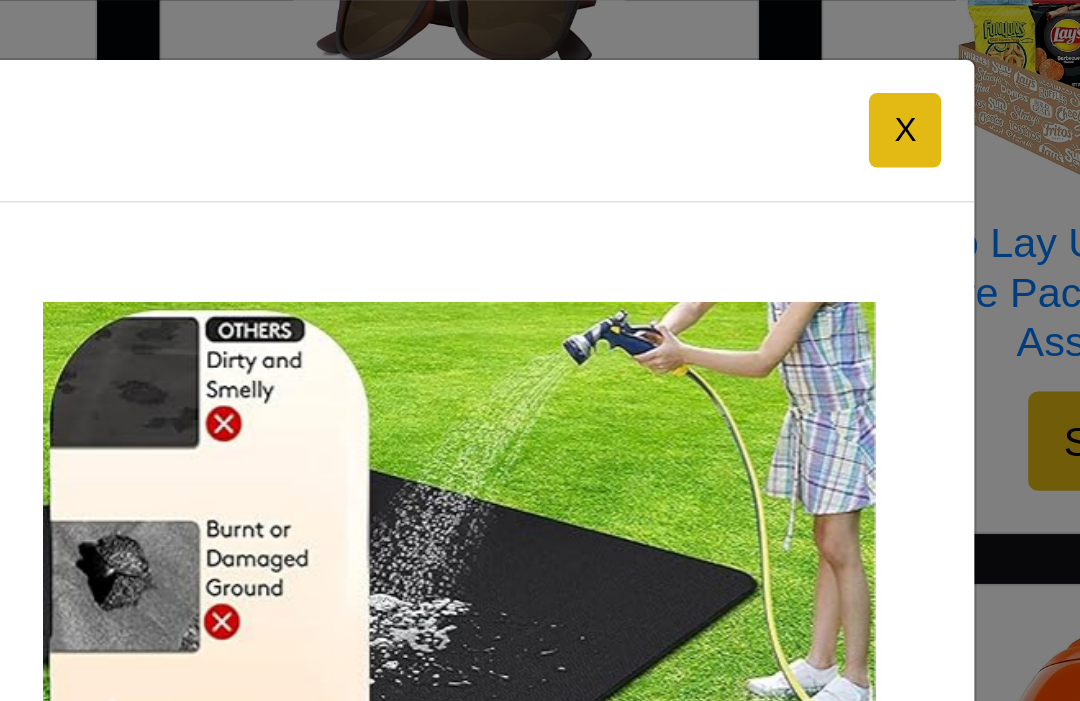 scroll, scrollTop: 428, scrollLeft: 0, axis: vertical 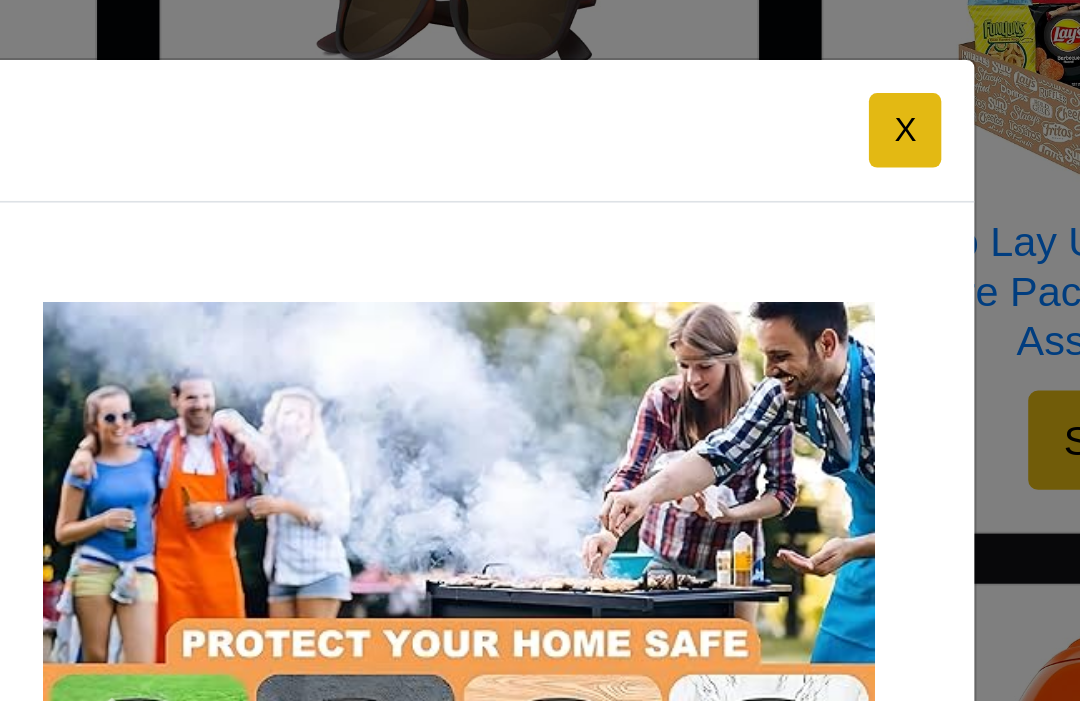 click on "X" at bounding box center [755, 63] 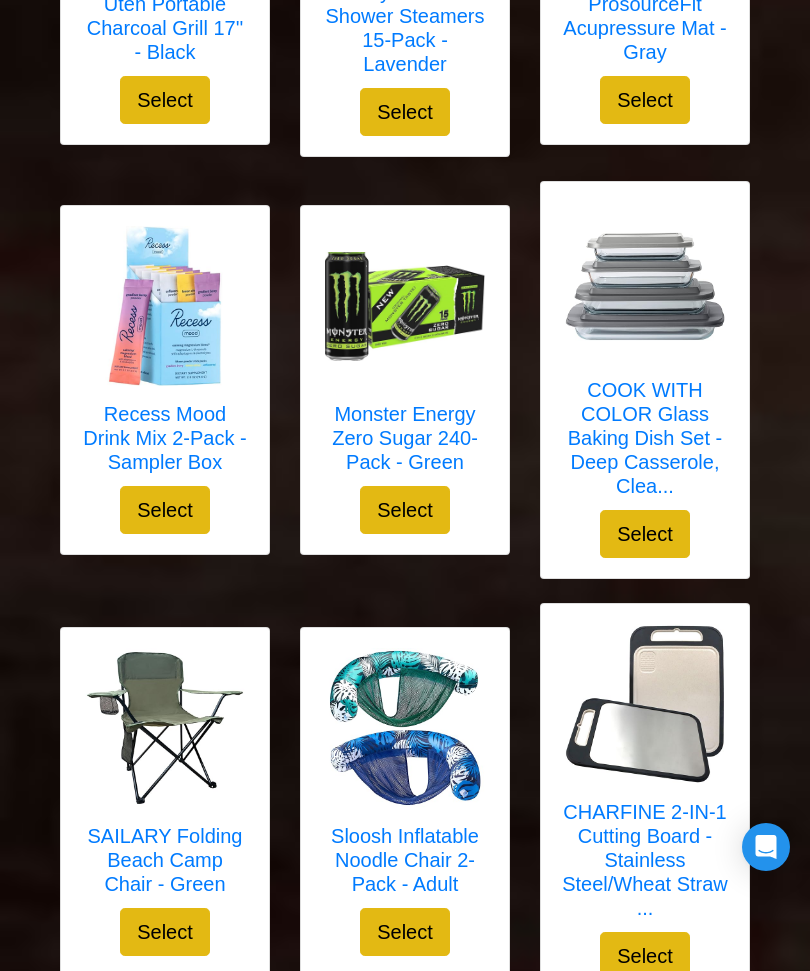 scroll, scrollTop: 5786, scrollLeft: 0, axis: vertical 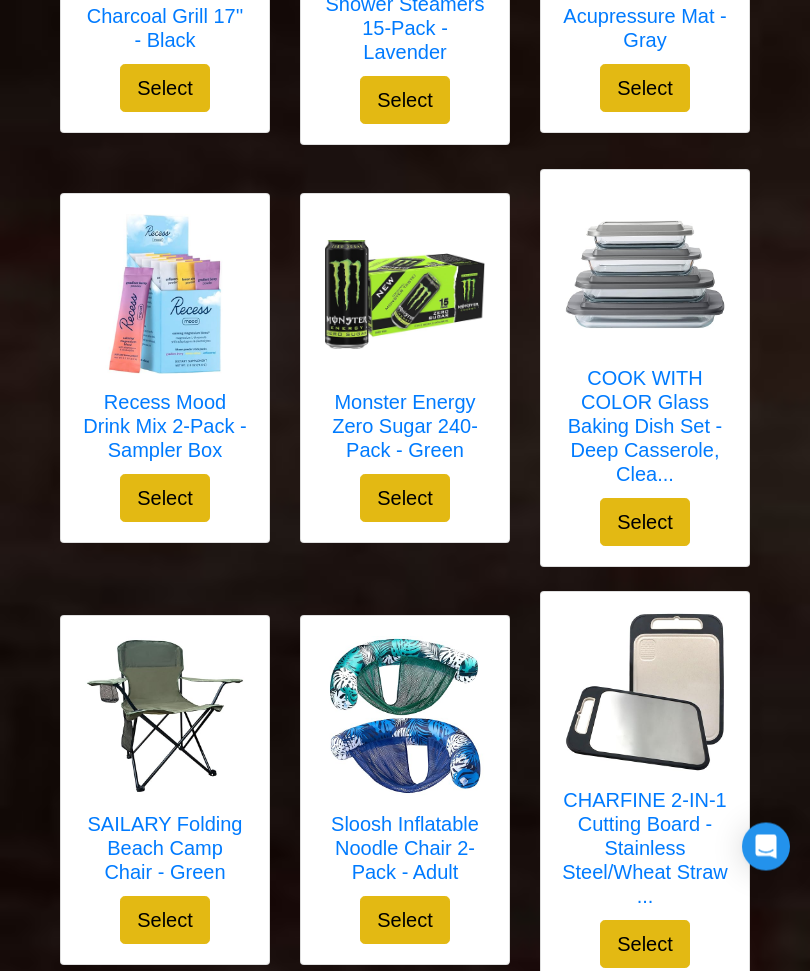 click on "COOK WITH COLOR Glass Baking Dish Set - Deep Casserole, Clea..." at bounding box center [645, 427] 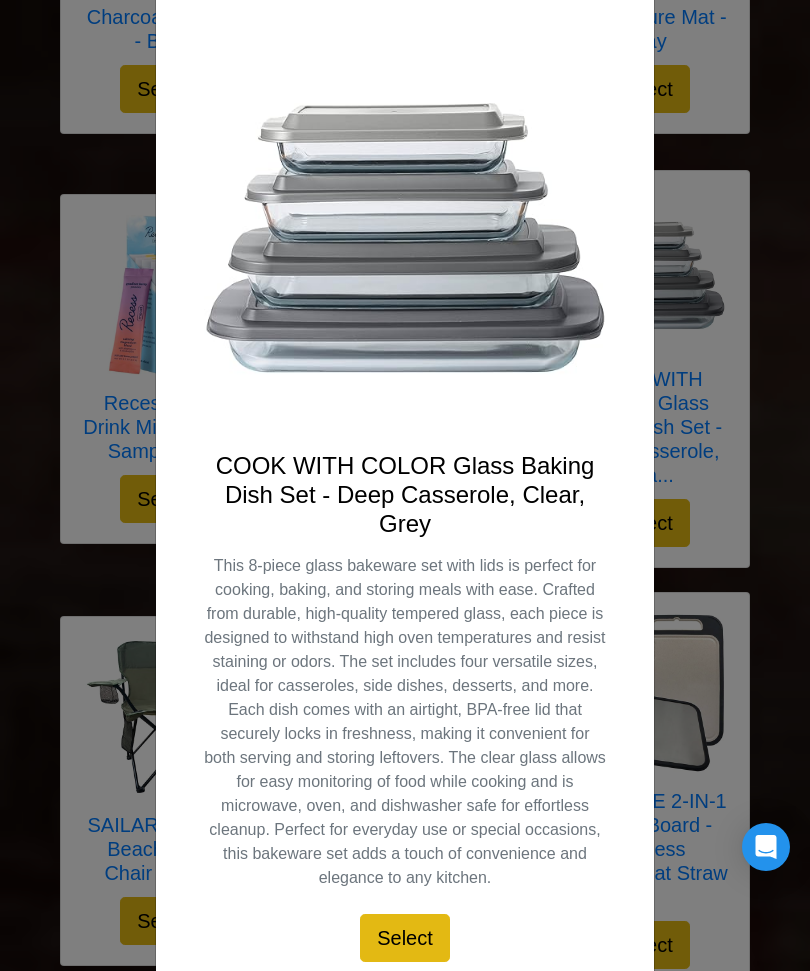 scroll, scrollTop: 119, scrollLeft: 0, axis: vertical 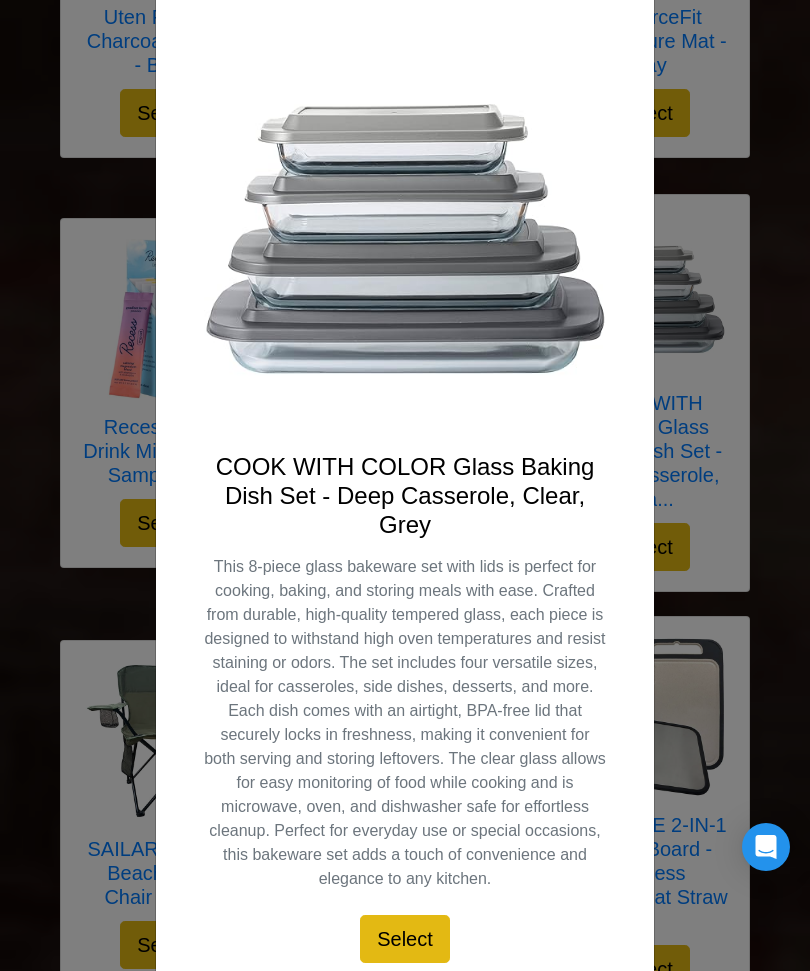 click on "X
COOK WITH COLOR Glass Baking Dish Set - Deep Casserole, Clear, Grey
This 8-piece glass bakeware set with lids is perfect for cooking, baking, and storing meals with ease. Crafted from durable, high-quality tempered glass, each piece is designed to withstand high oven temperatures and resist staining or odors. The set includes four versatile sizes, ideal for casseroles, side dishes, desserts, and more. Each dish comes with an airtight, BPA-free lid that securely locks in freshness, making it convenient for both serving and storing leftovers. The clear glass allows for easy monitoring of food while cooking and is microwave, oven, and dishwasher safe for effortless cleanup. Perfect for everyday use or special occasions, this bakeware set adds a touch of convenience and elegance to any kitchen." at bounding box center (405, 485) 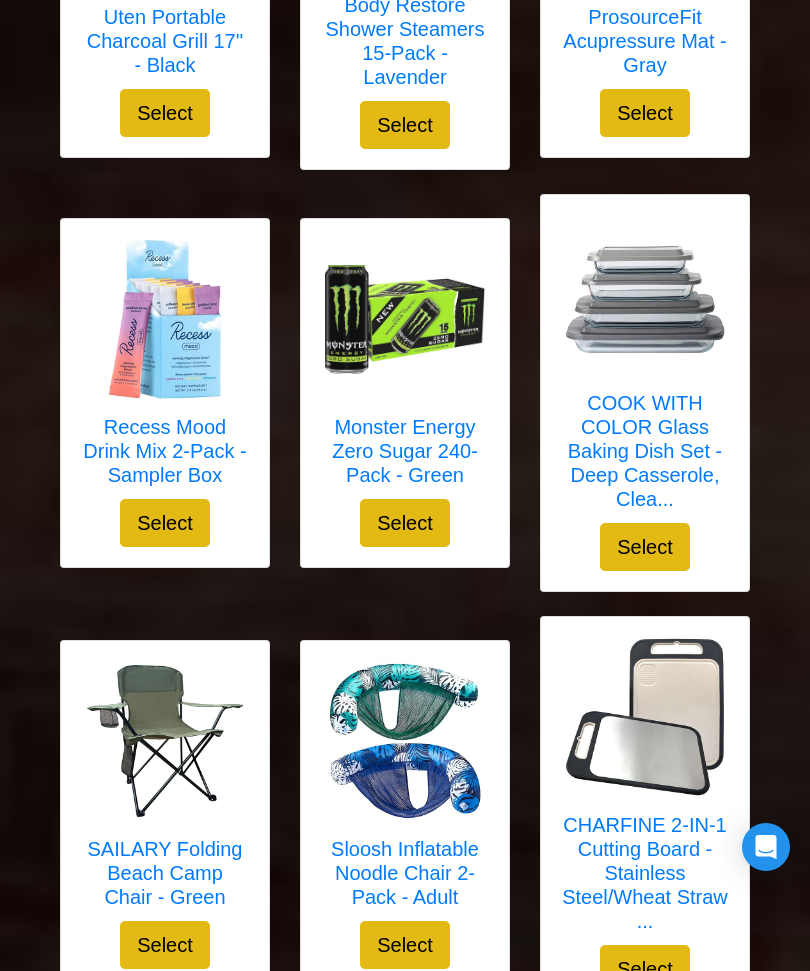 click on "Sloosh Inflatable Noodle Chair 2-Pack - Adult" at bounding box center (405, 873) 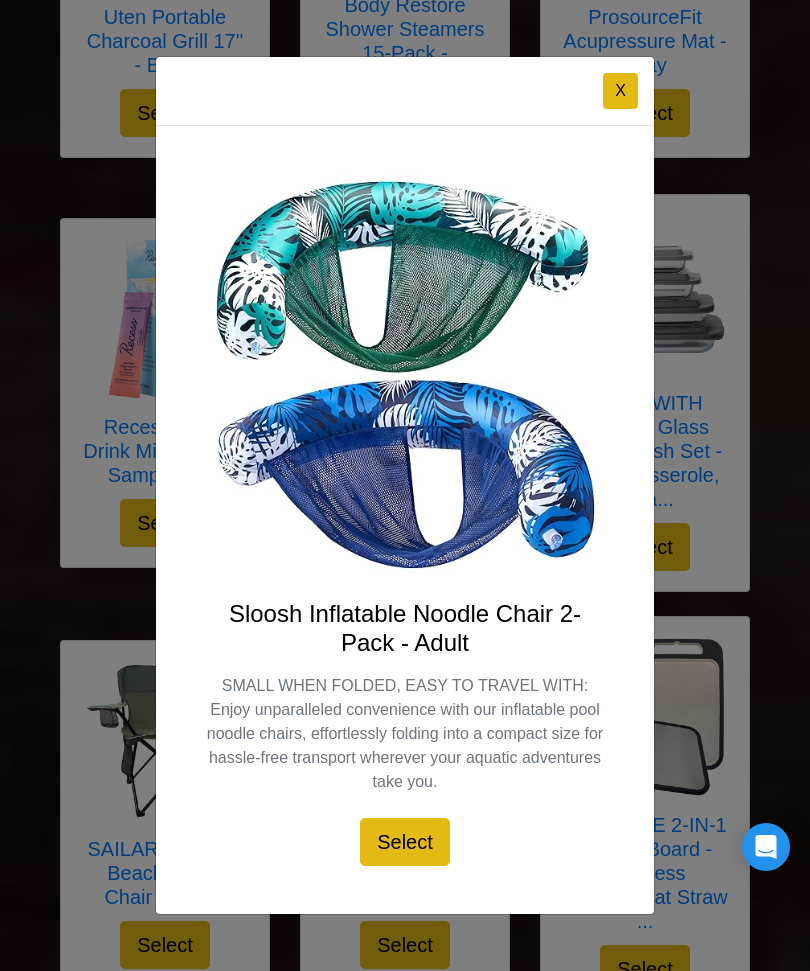 click on "X
Sloosh Inflatable Noodle Chair 2-Pack - Adult
SMALL WHEN FOLDED, EASY TO TRAVEL WITH: Enjoy unparalleled convenience with our inflatable pool noodle chairs, effortlessly folding into a compact size for hassle-free transport wherever your aquatic adventures take you.
Select" at bounding box center (405, 485) 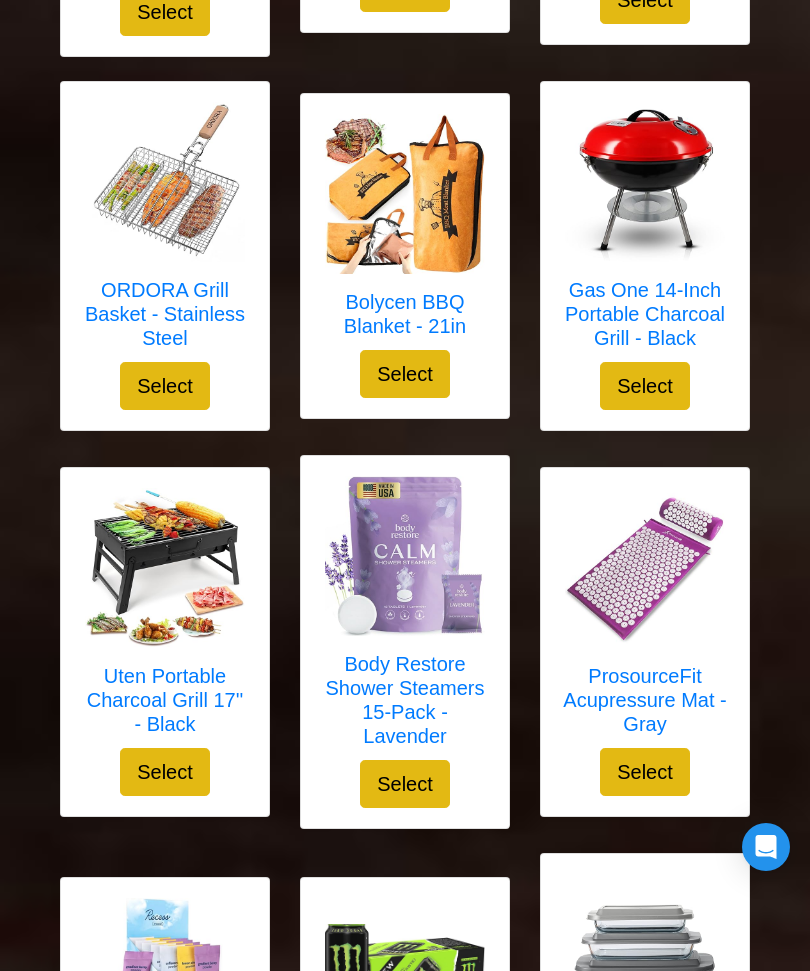 scroll, scrollTop: 5102, scrollLeft: 0, axis: vertical 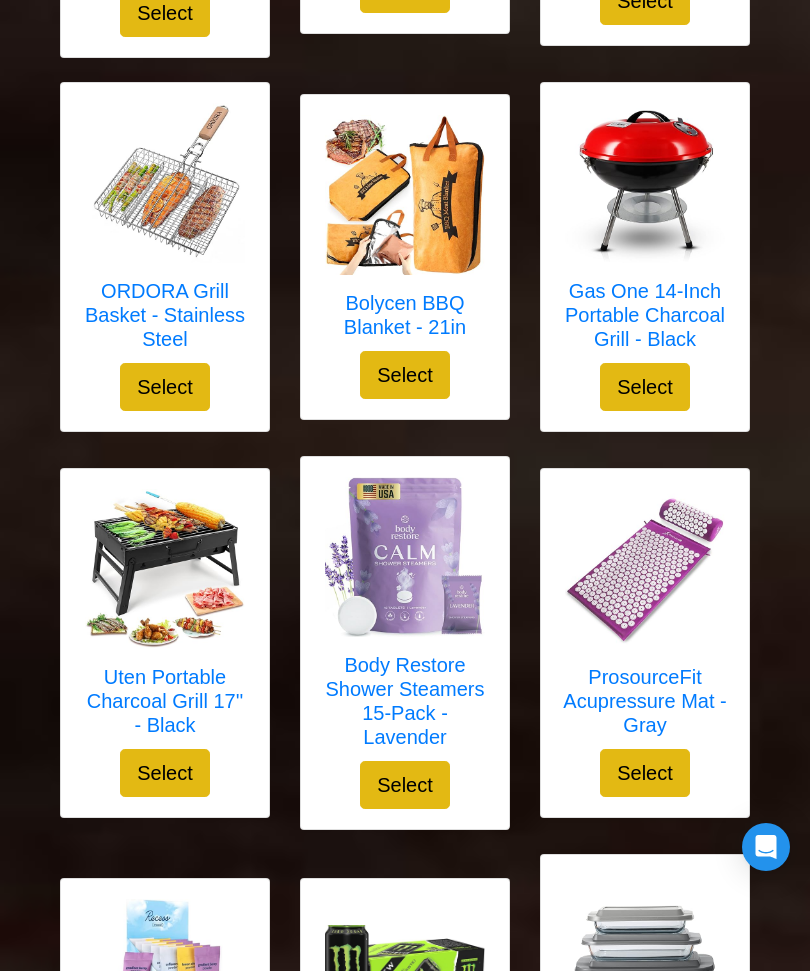 click at bounding box center (645, 569) 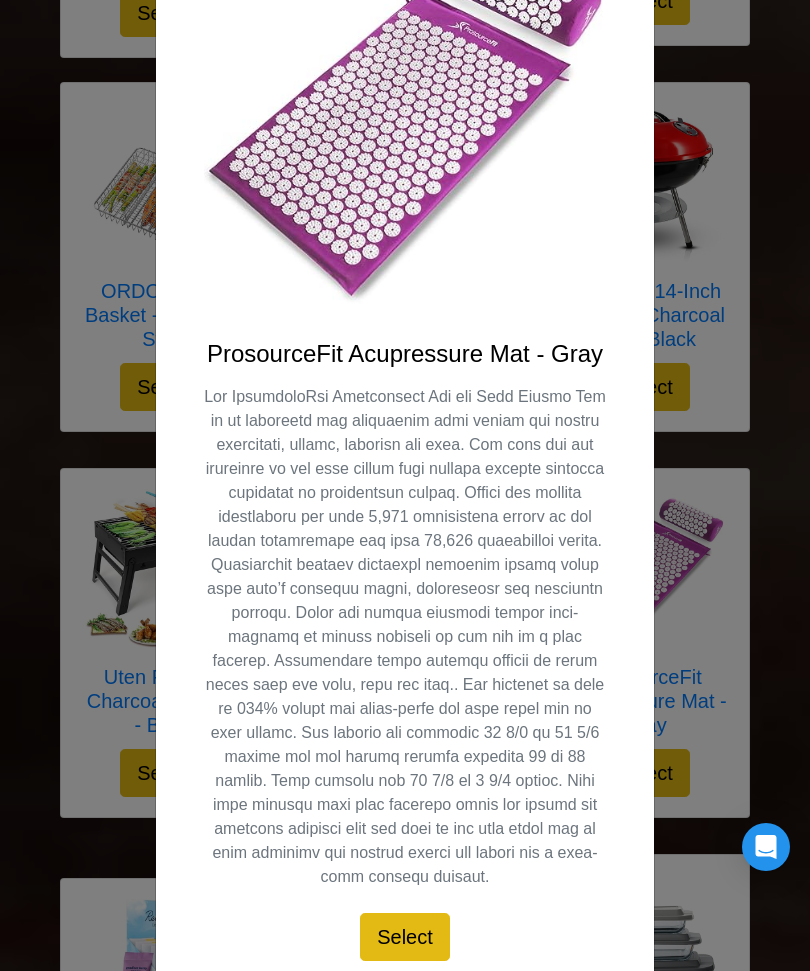 scroll, scrollTop: 231, scrollLeft: 0, axis: vertical 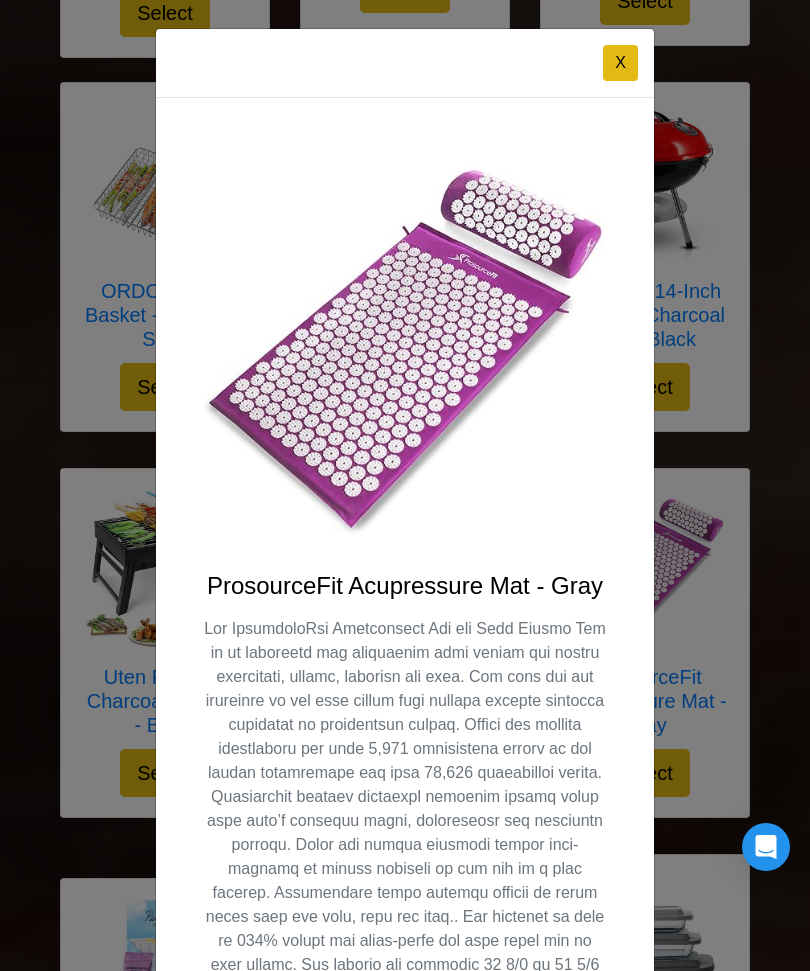click on "X" at bounding box center [620, 63] 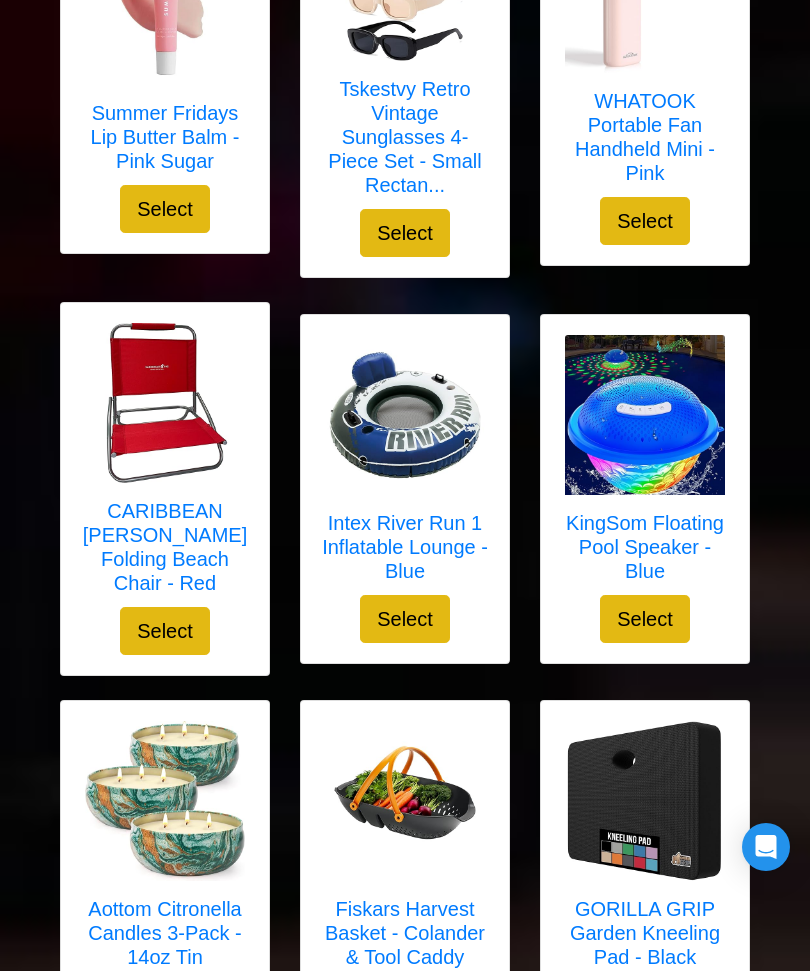 scroll, scrollTop: 3711, scrollLeft: 0, axis: vertical 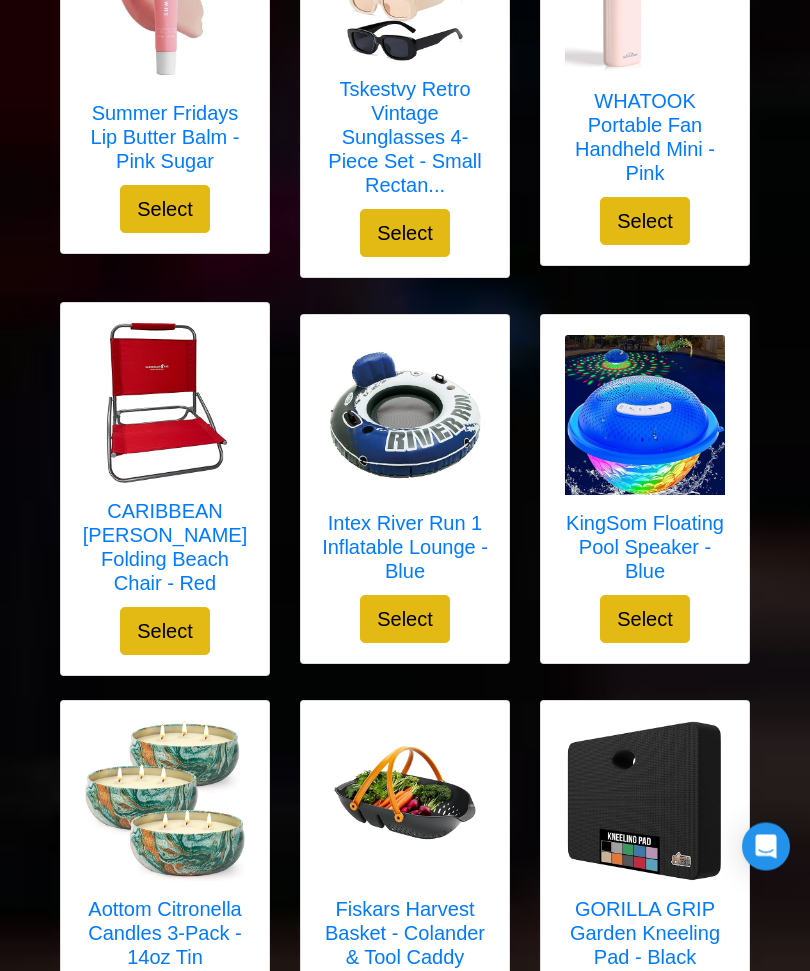 click at bounding box center (645, 416) 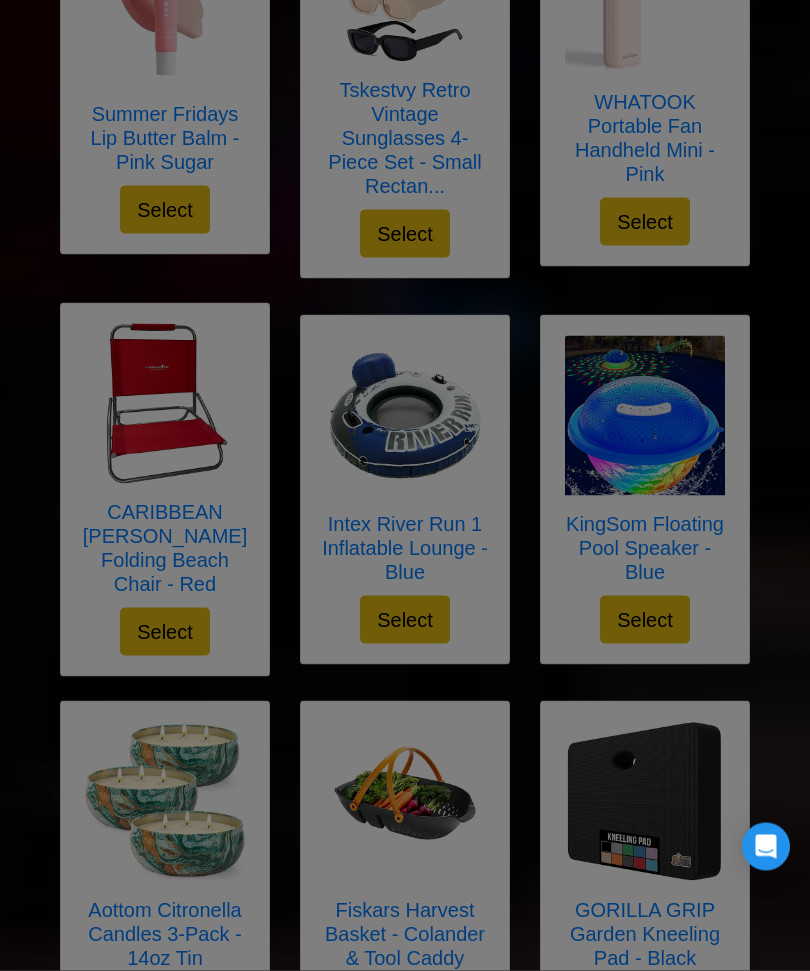 scroll, scrollTop: 3712, scrollLeft: 0, axis: vertical 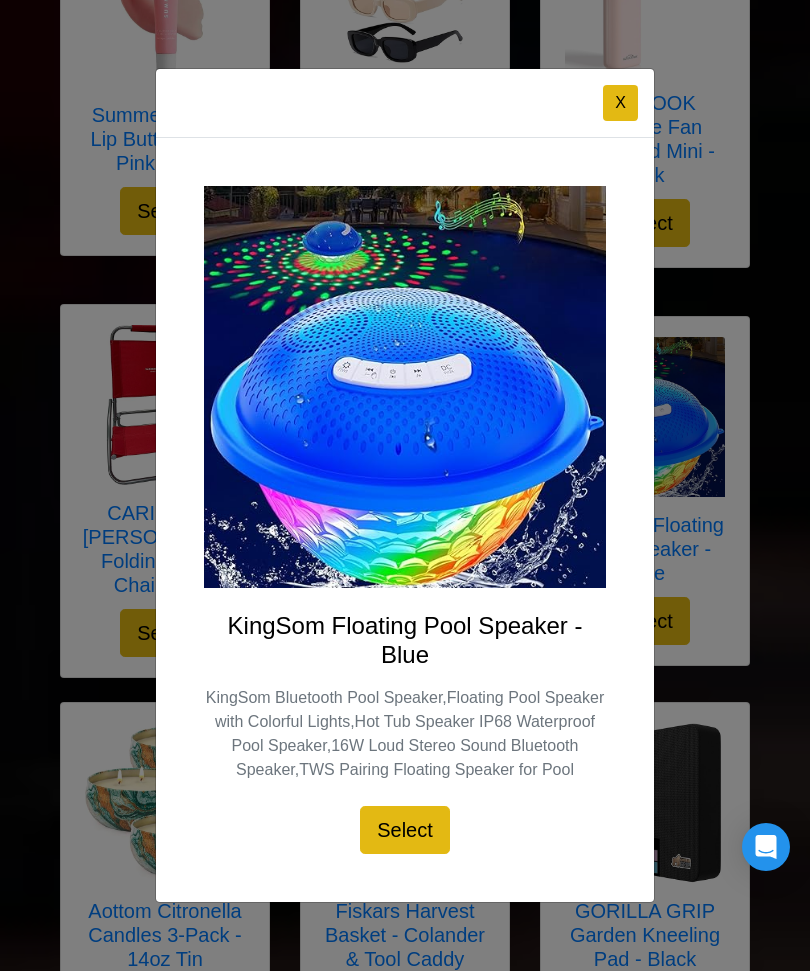 click on "X
KingSom Floating Pool Speaker - Blue
KingSom Bluetooth Pool Speaker,Floating Pool Speaker with Colorful Lights,Hot Tub Speaker IP68 Waterproof Pool Speaker,16W Loud Stereo Sound Bluetooth Speaker,TWS Pairing Floating Speaker for Pool
Select" at bounding box center (405, 485) 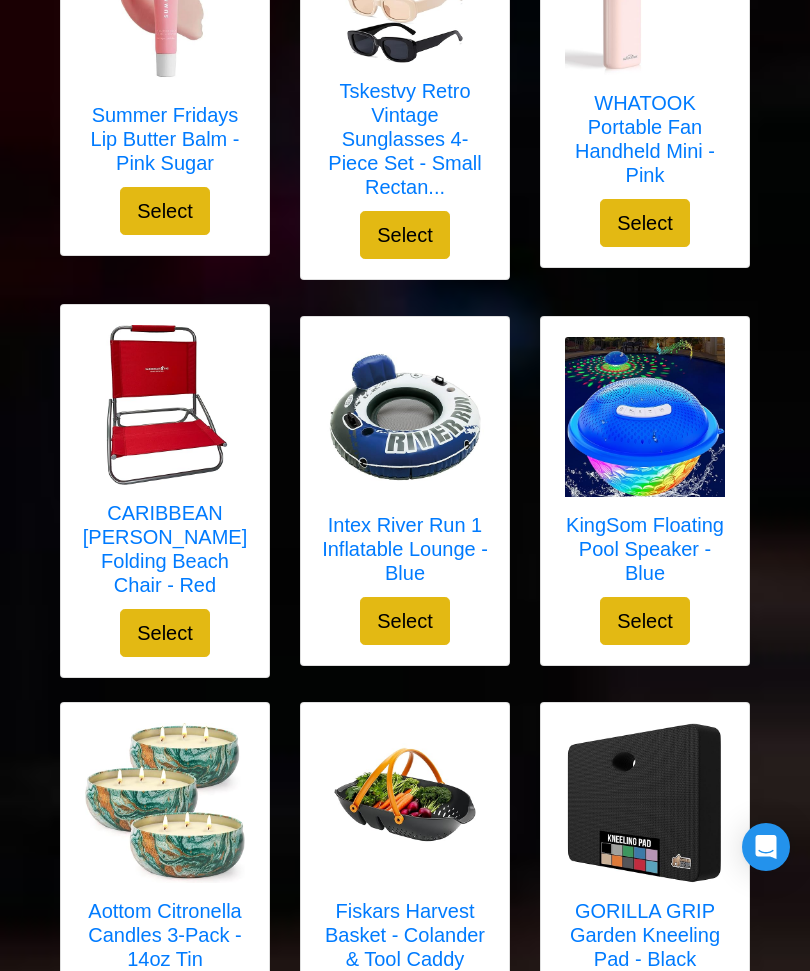 click at bounding box center (645, 417) 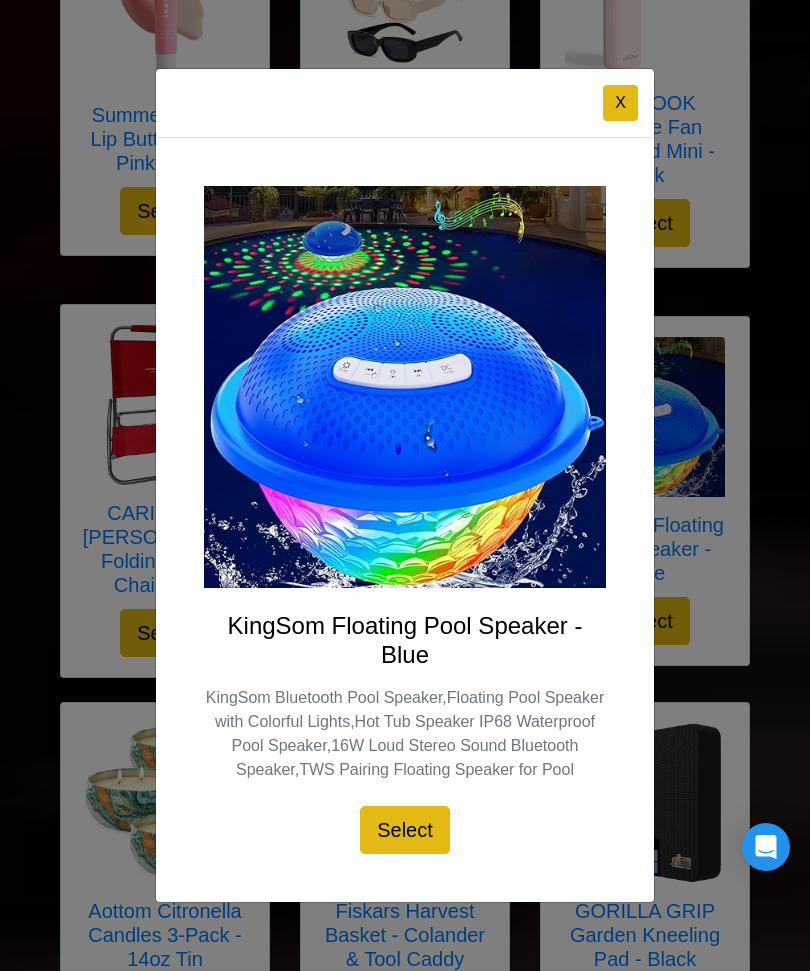 click on "X
KingSom Floating Pool Speaker - Blue
KingSom Bluetooth Pool Speaker,Floating Pool Speaker with Colorful Lights,Hot Tub Speaker IP68 Waterproof Pool Speaker,16W Loud Stereo Sound Bluetooth Speaker,TWS Pairing Floating Speaker for Pool
Select" at bounding box center (405, 485) 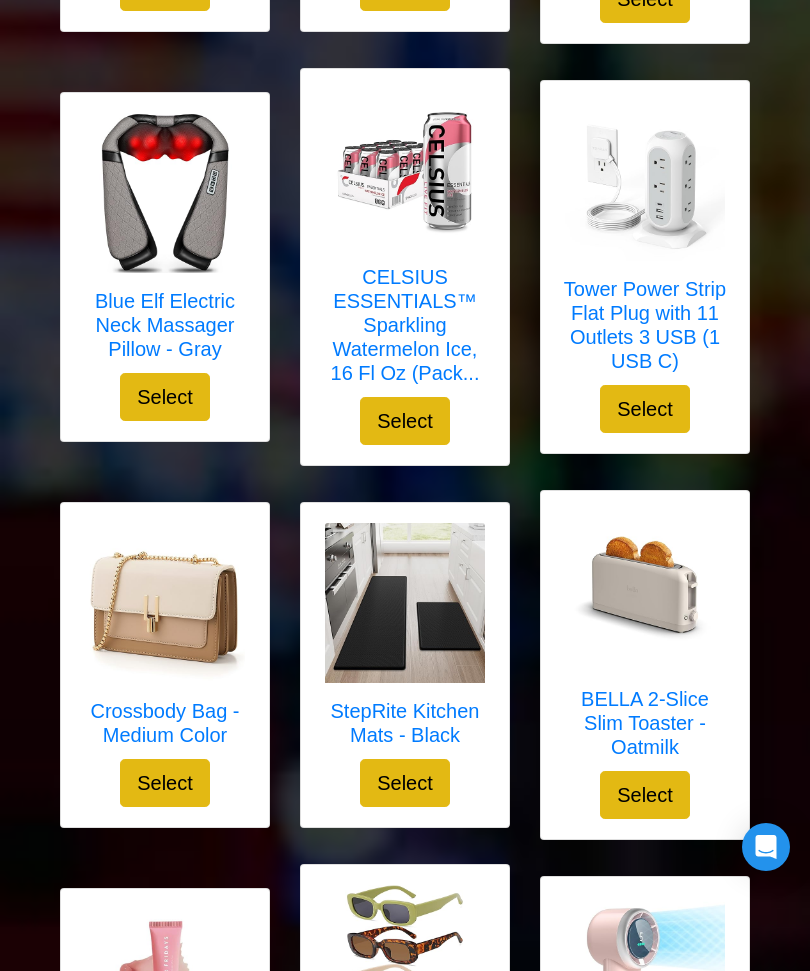 scroll, scrollTop: 2727, scrollLeft: 0, axis: vertical 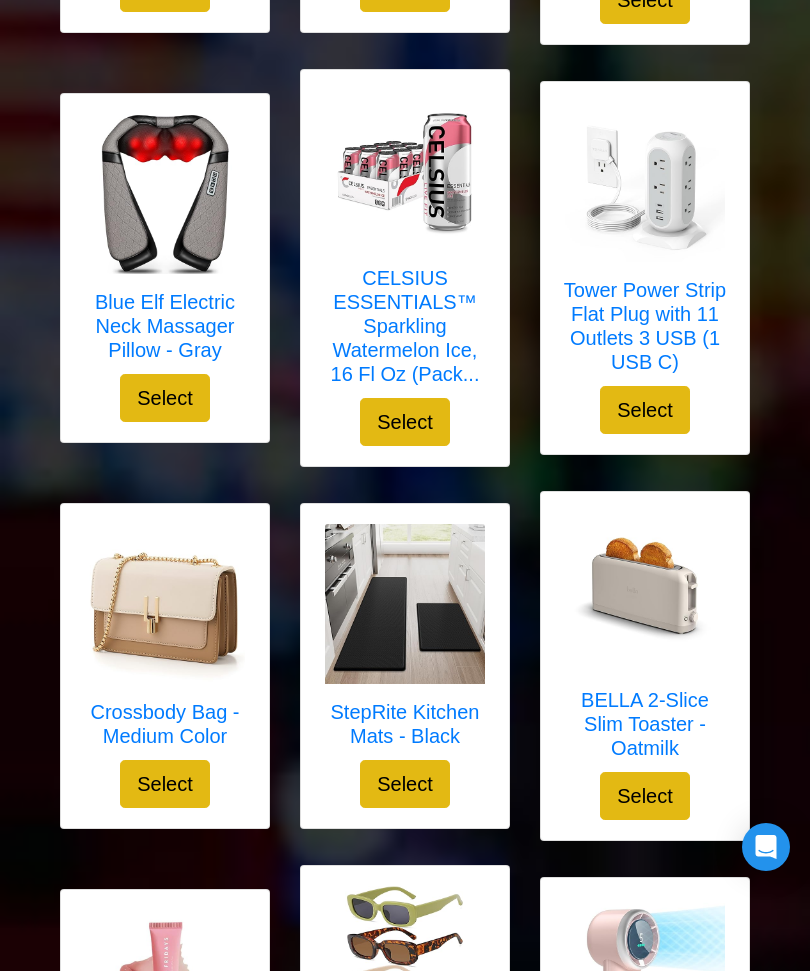 click at bounding box center (405, 604) 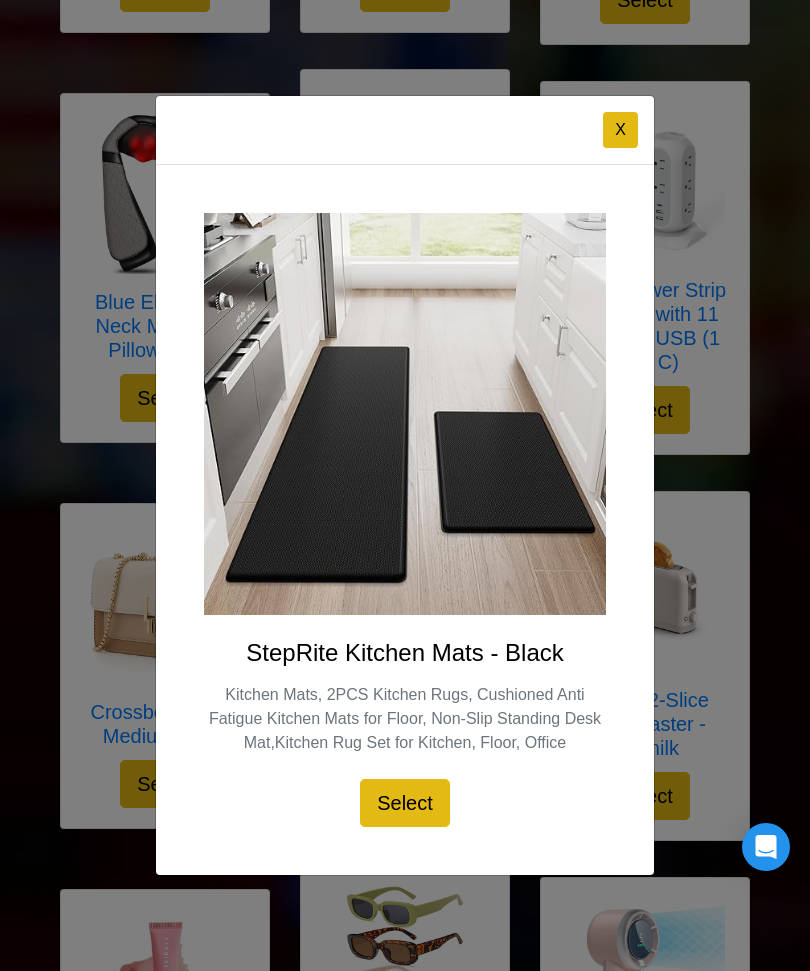 click on "X" at bounding box center [620, 130] 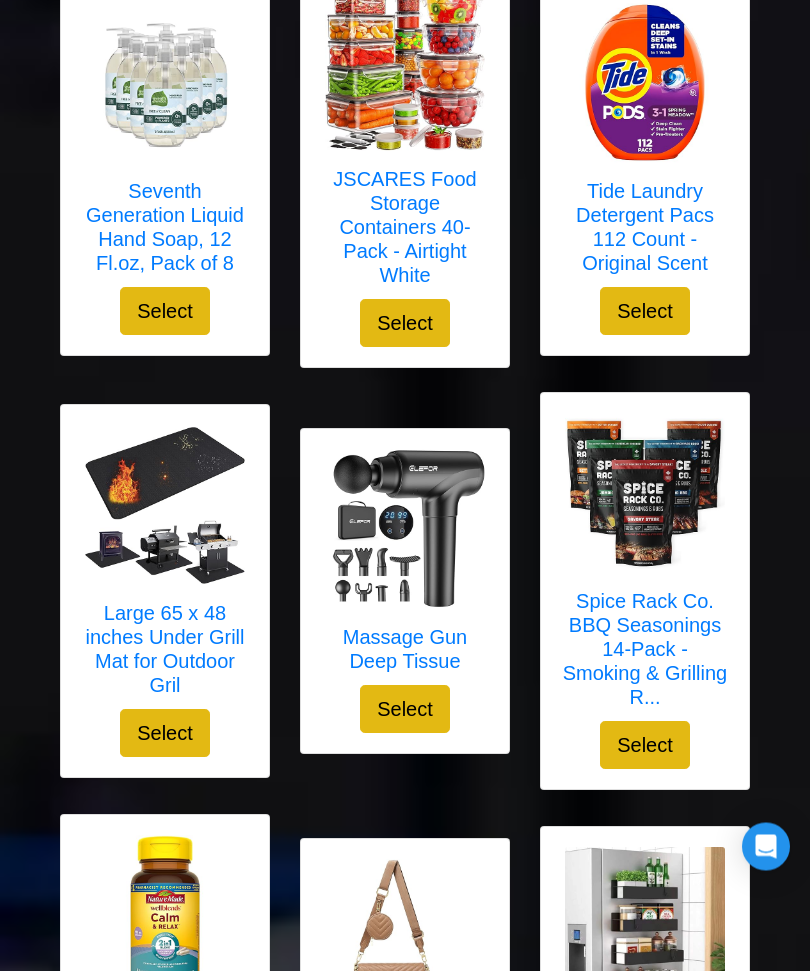 scroll, scrollTop: 789, scrollLeft: 0, axis: vertical 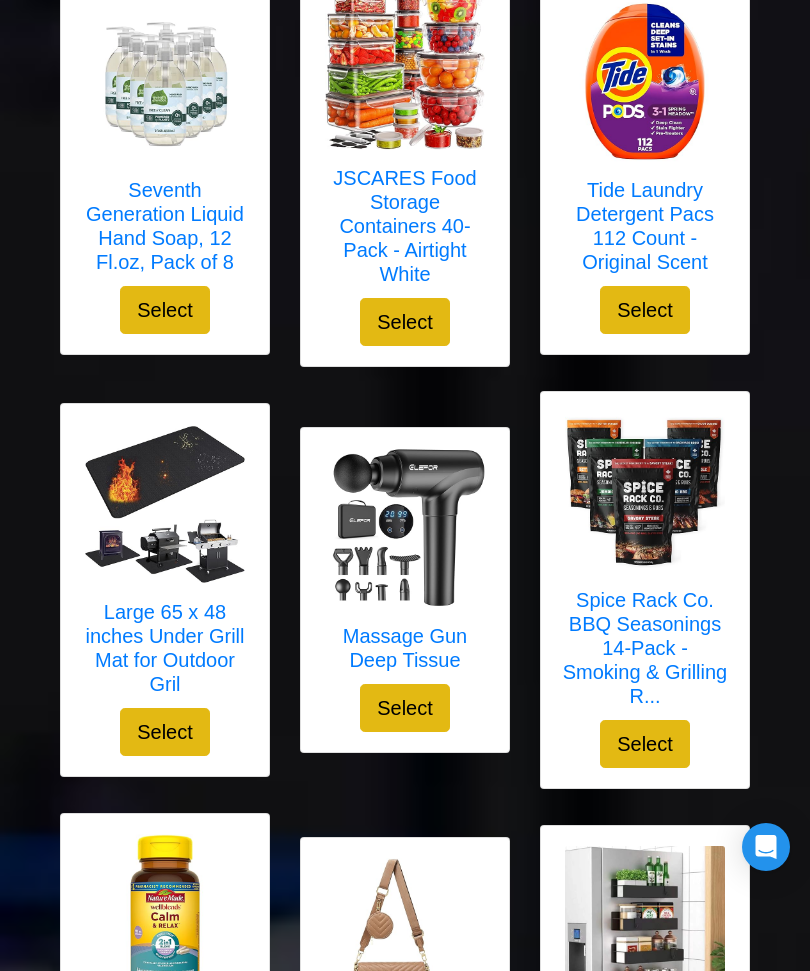 click on "Large 65 x 48 inches Under Grill Mat for Outdoor Gril" at bounding box center [165, 648] 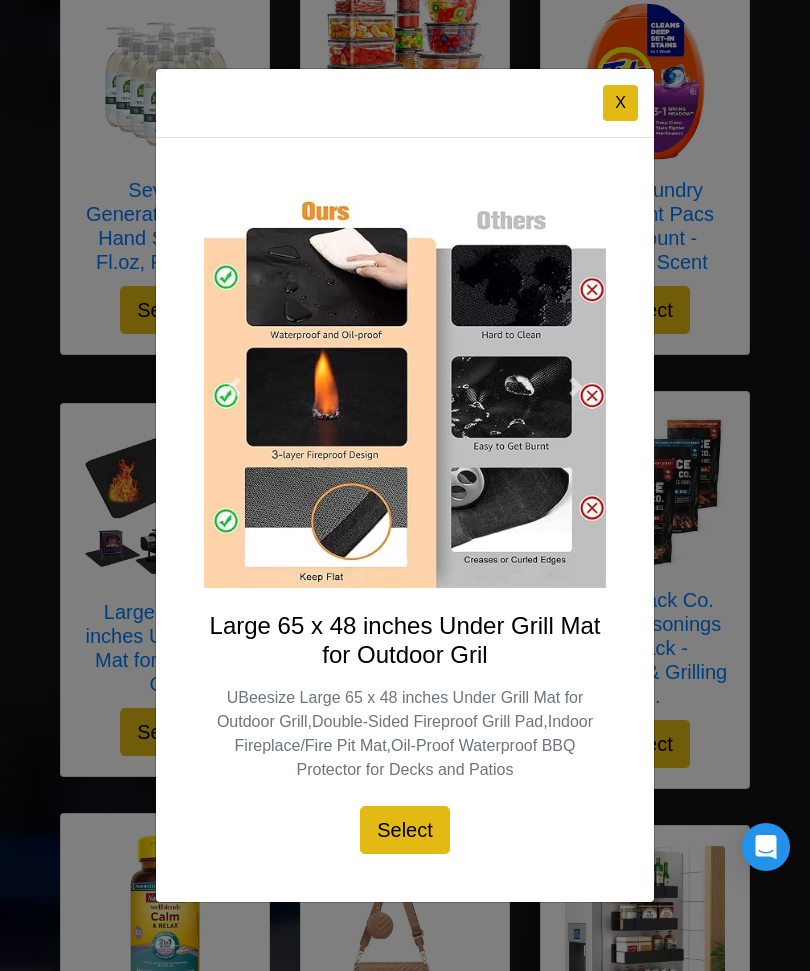 click at bounding box center (405, 520) 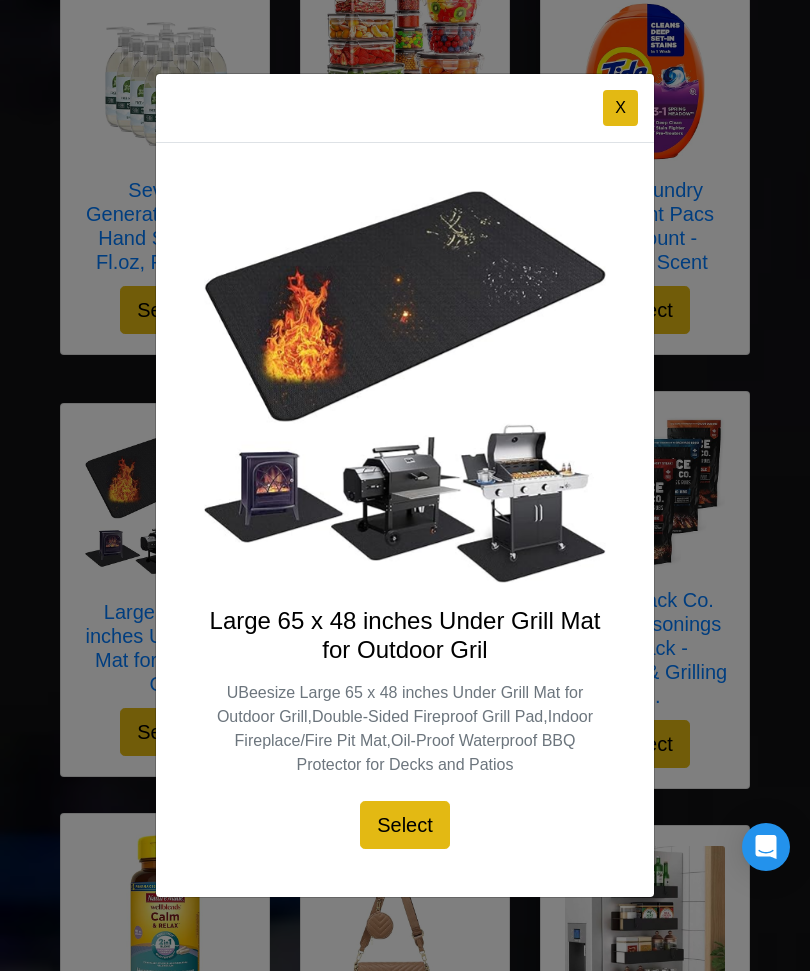click on "Select" at bounding box center (405, 825) 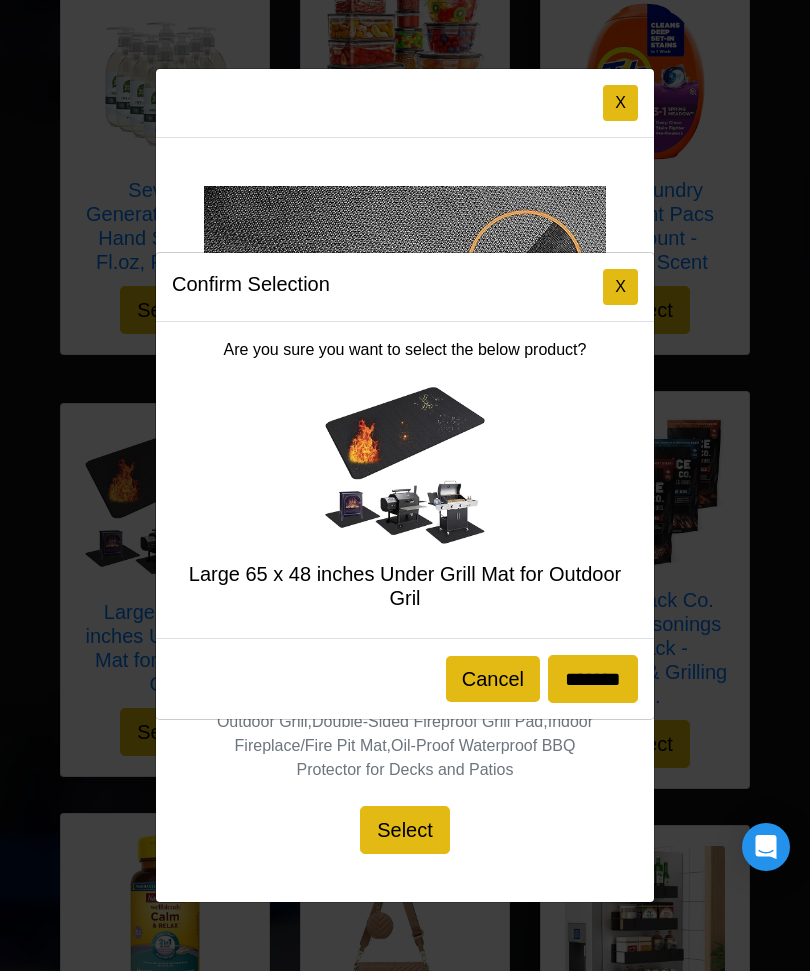 click on "*******" at bounding box center [593, 679] 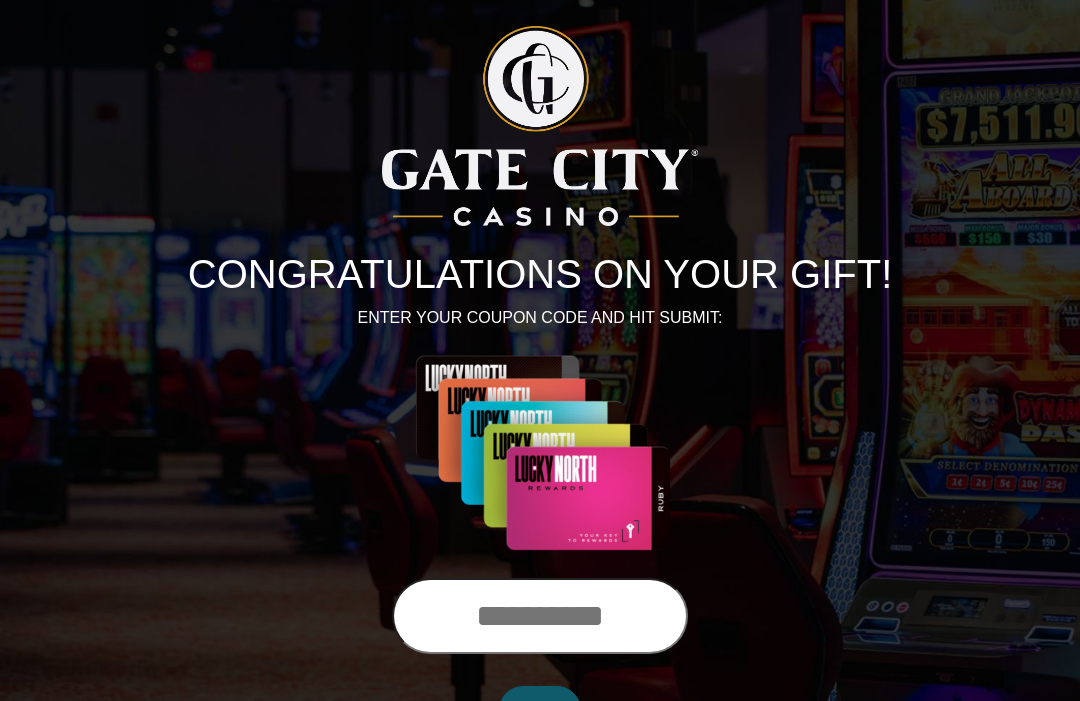 scroll, scrollTop: 0, scrollLeft: 0, axis: both 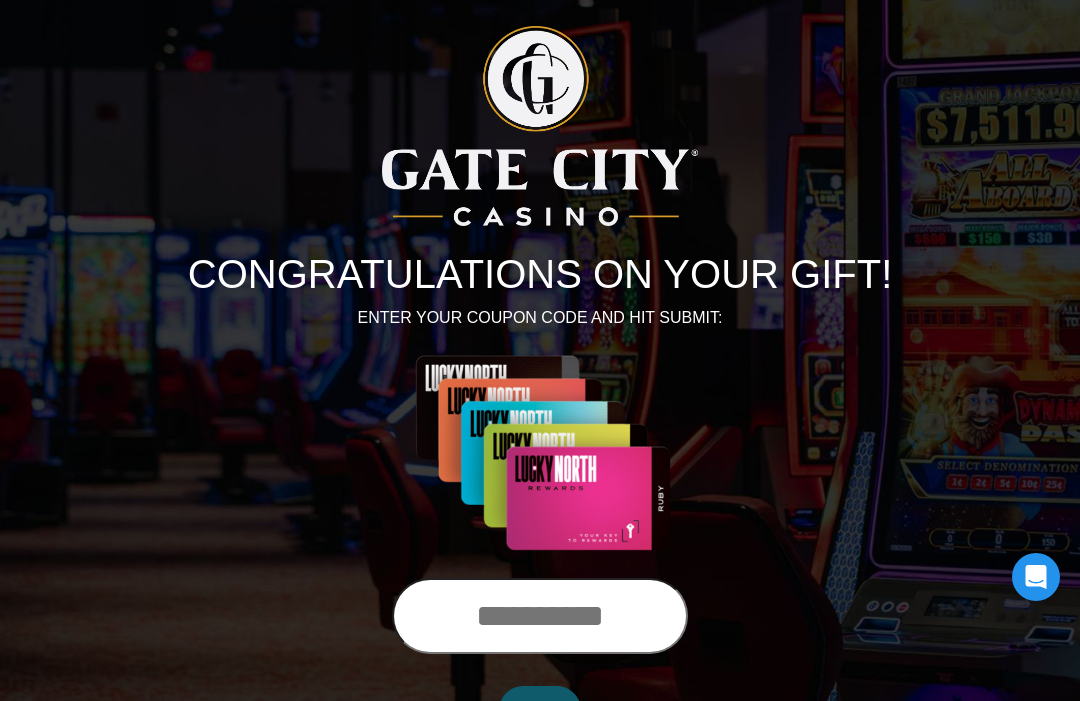 click at bounding box center (540, 616) 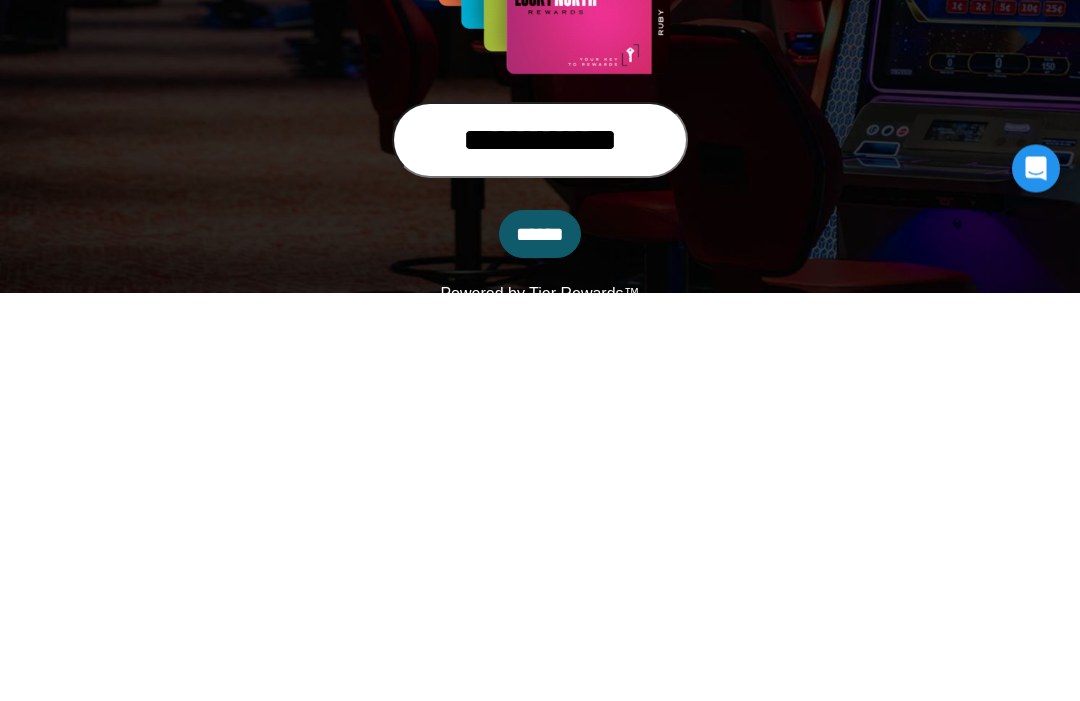 type on "**********" 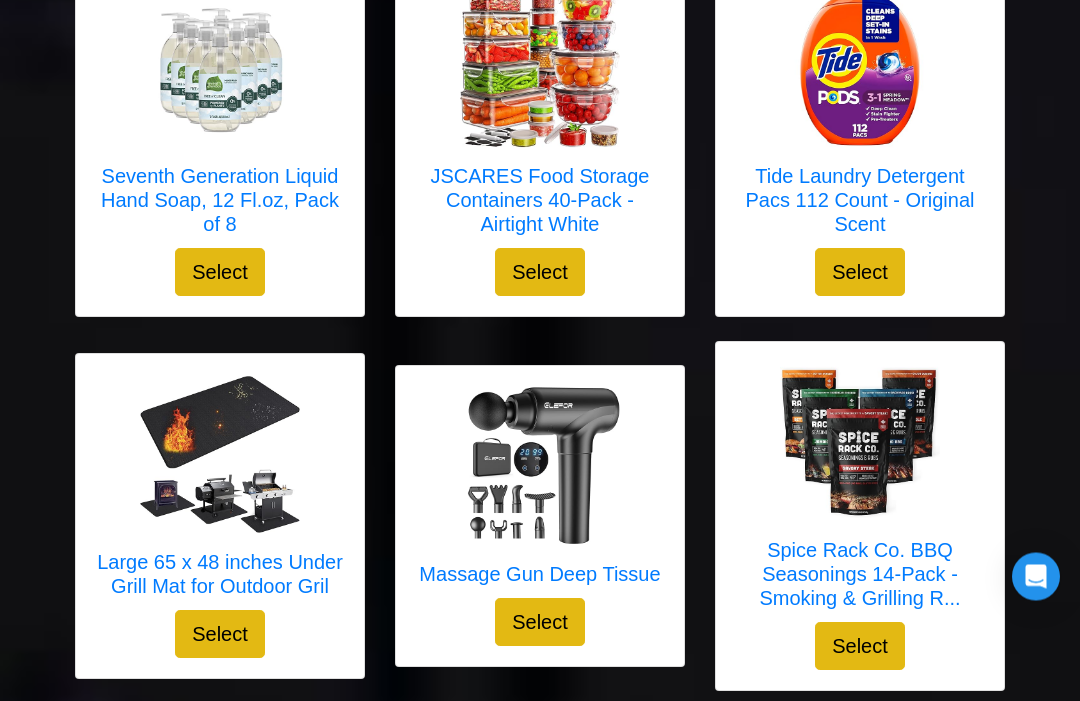 scroll, scrollTop: 757, scrollLeft: 0, axis: vertical 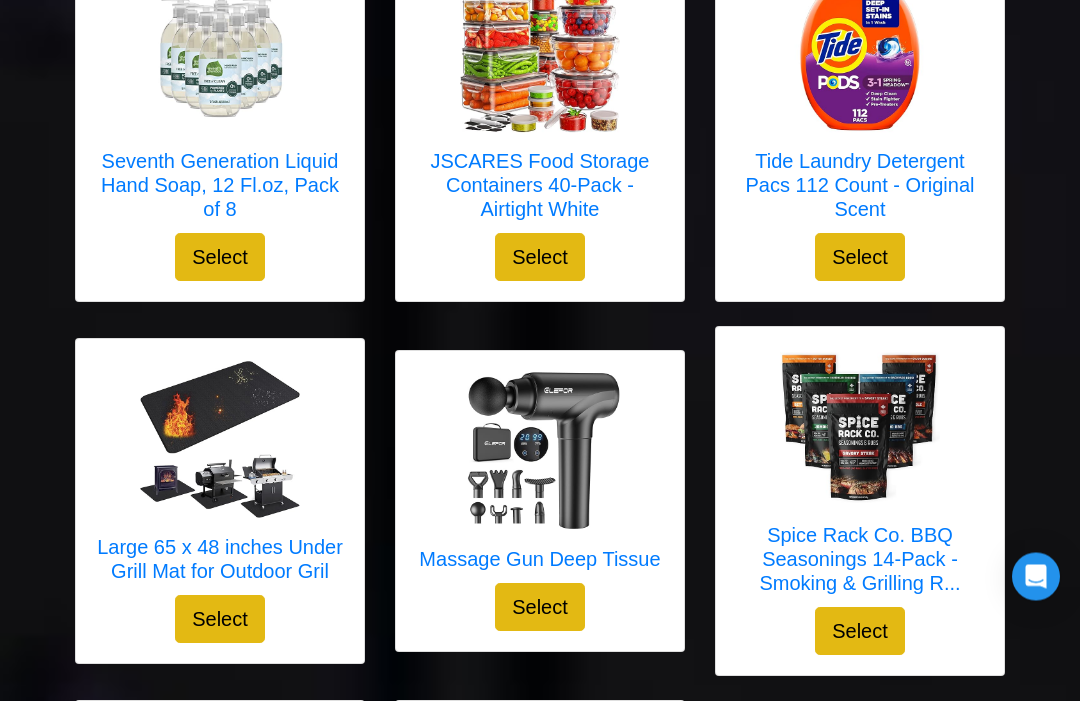 click on "Select" at bounding box center (220, 620) 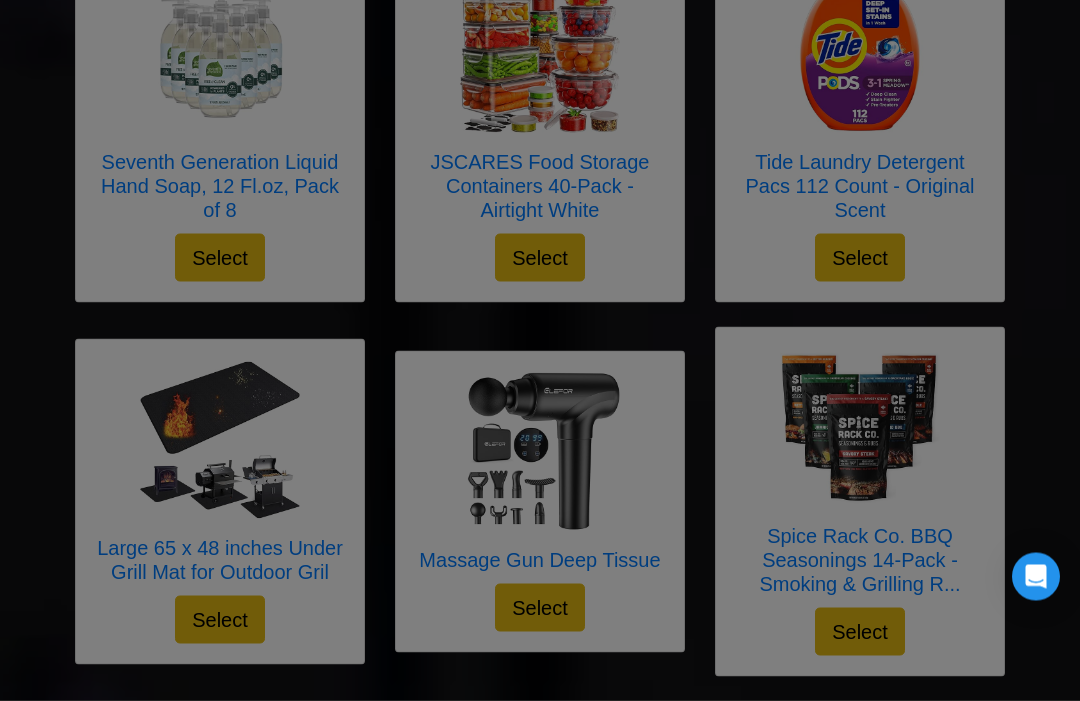 scroll, scrollTop: 758, scrollLeft: 0, axis: vertical 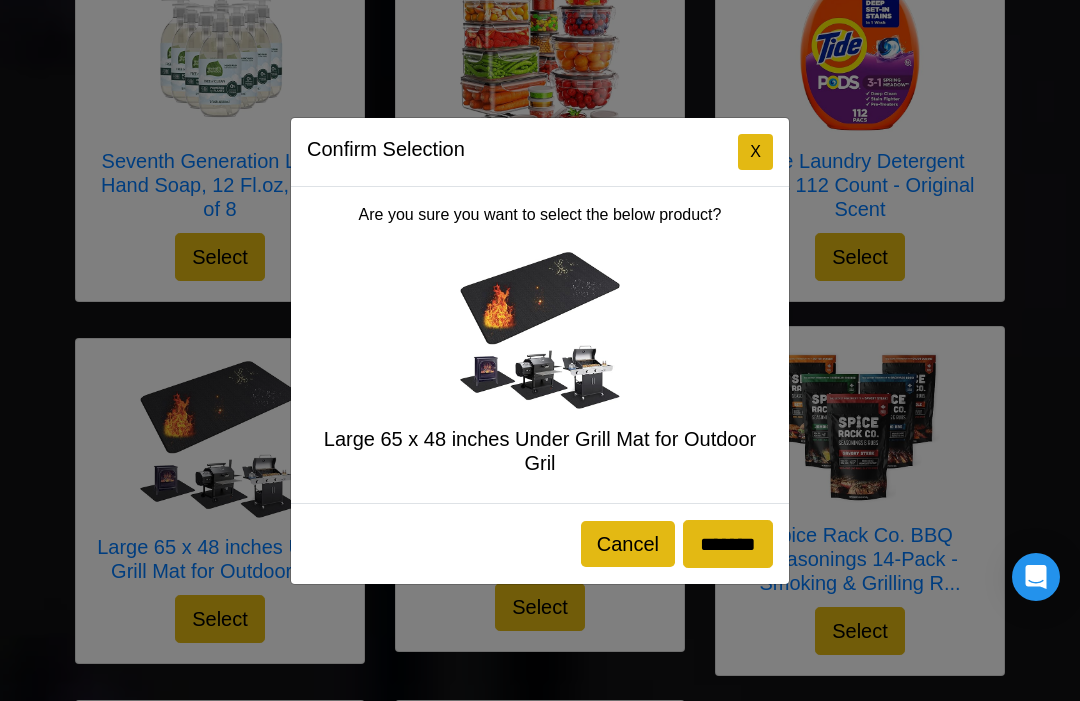 click on "*******" at bounding box center (728, 544) 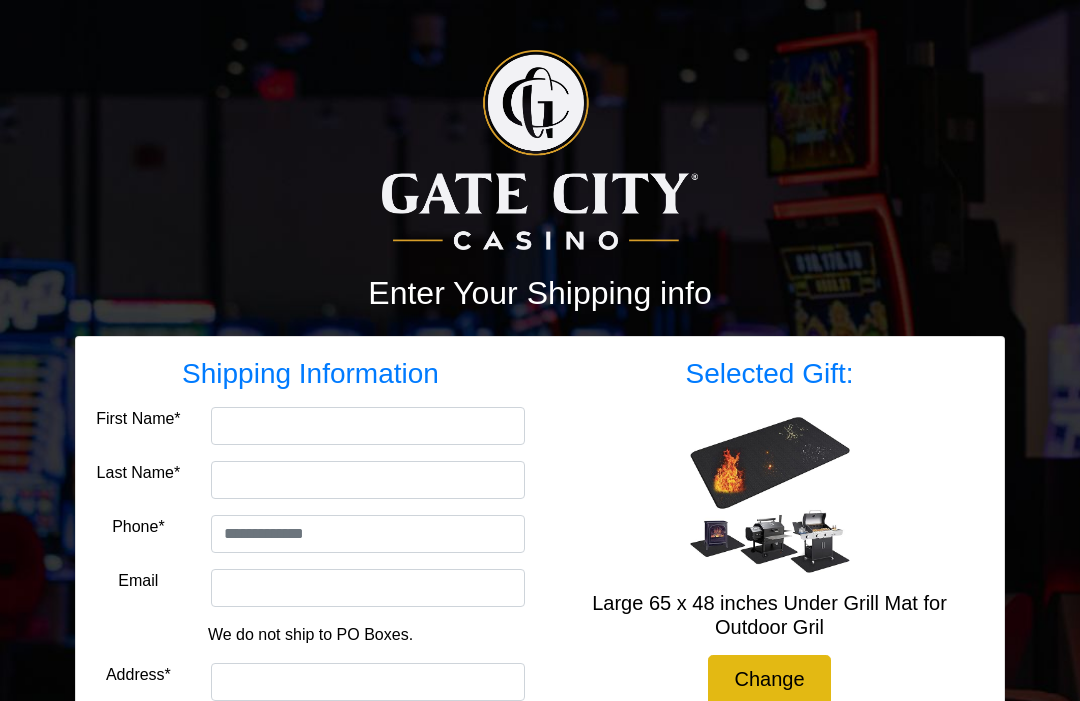 scroll, scrollTop: 0, scrollLeft: 0, axis: both 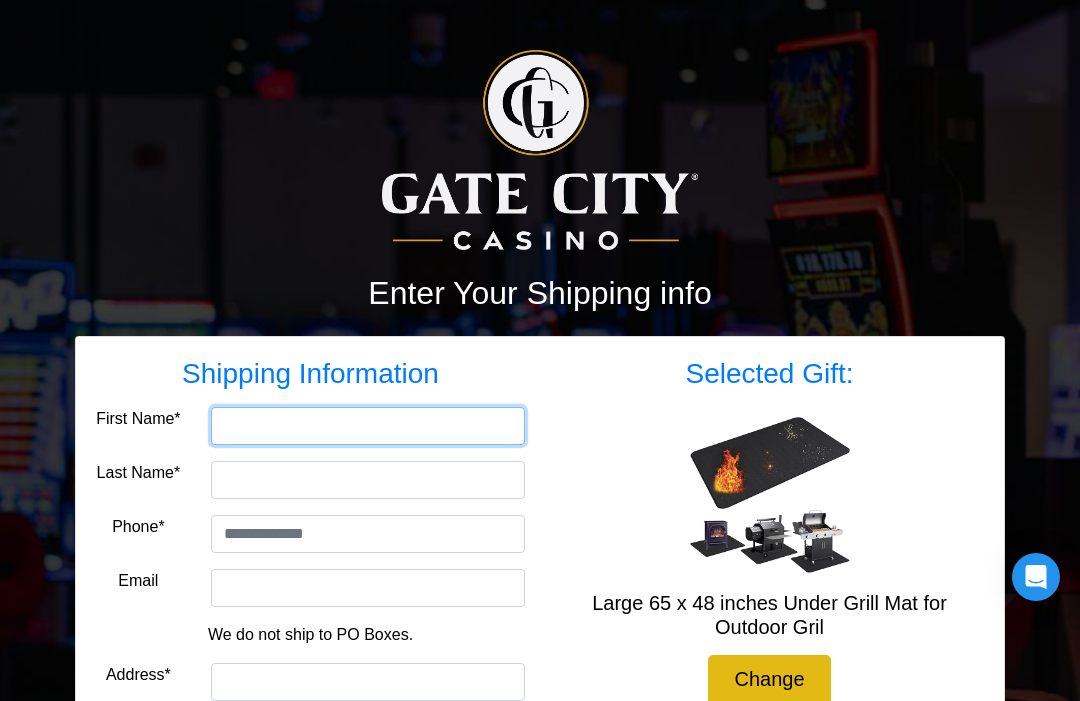 click on "First Name*" at bounding box center [368, 426] 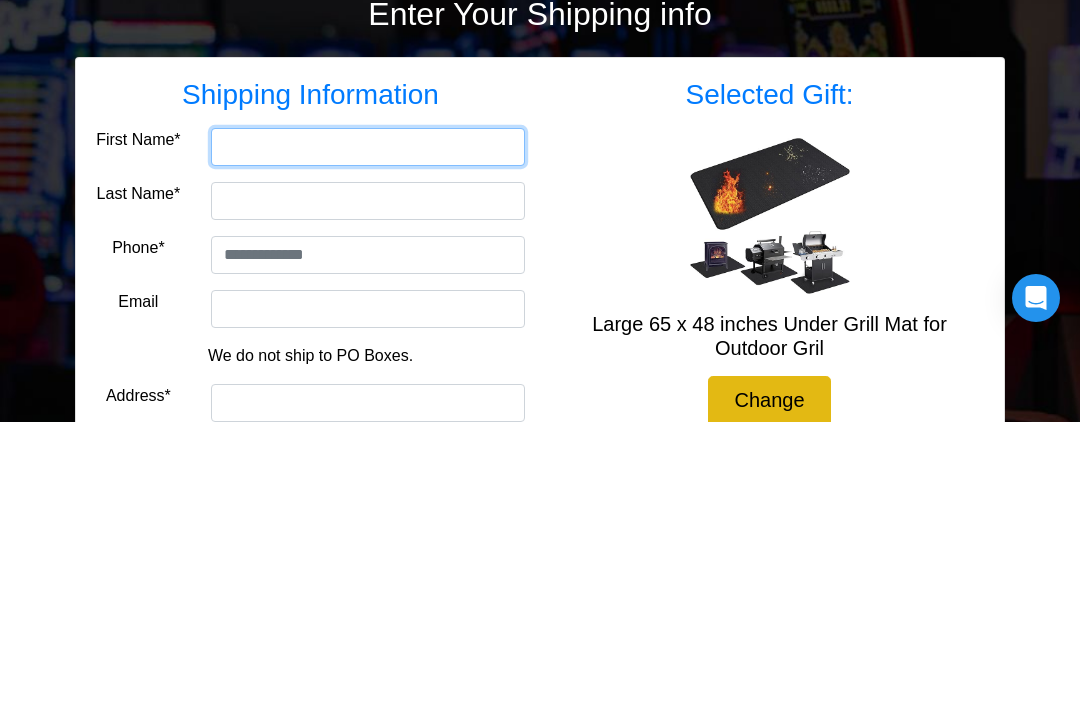 type on "******" 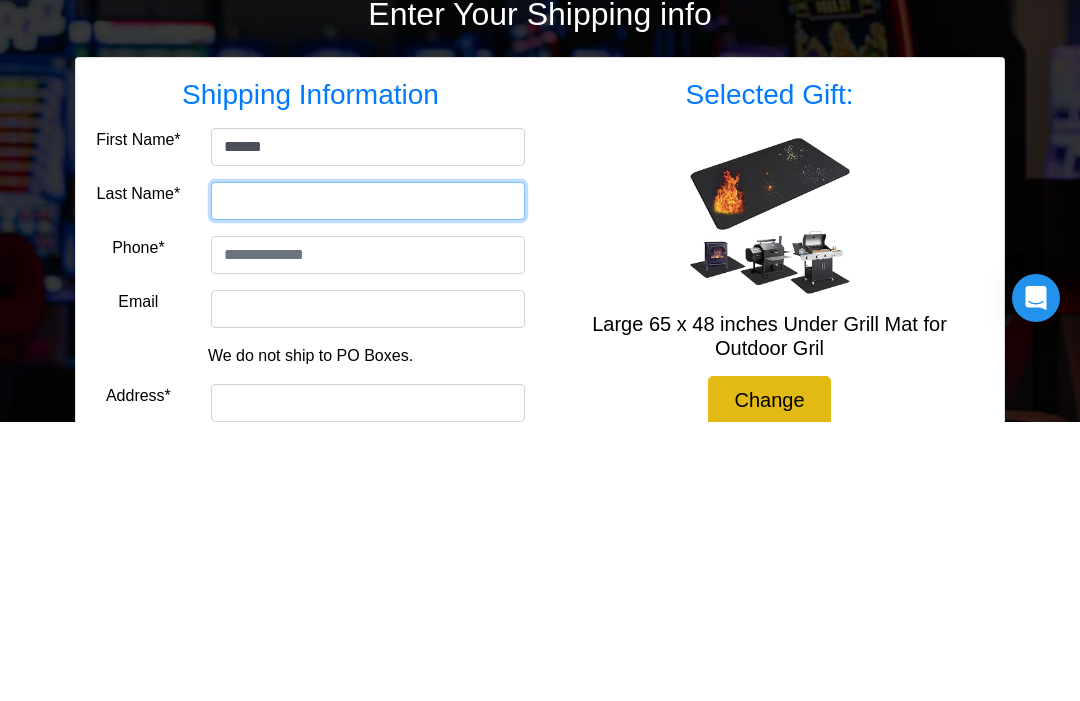 type on "*******" 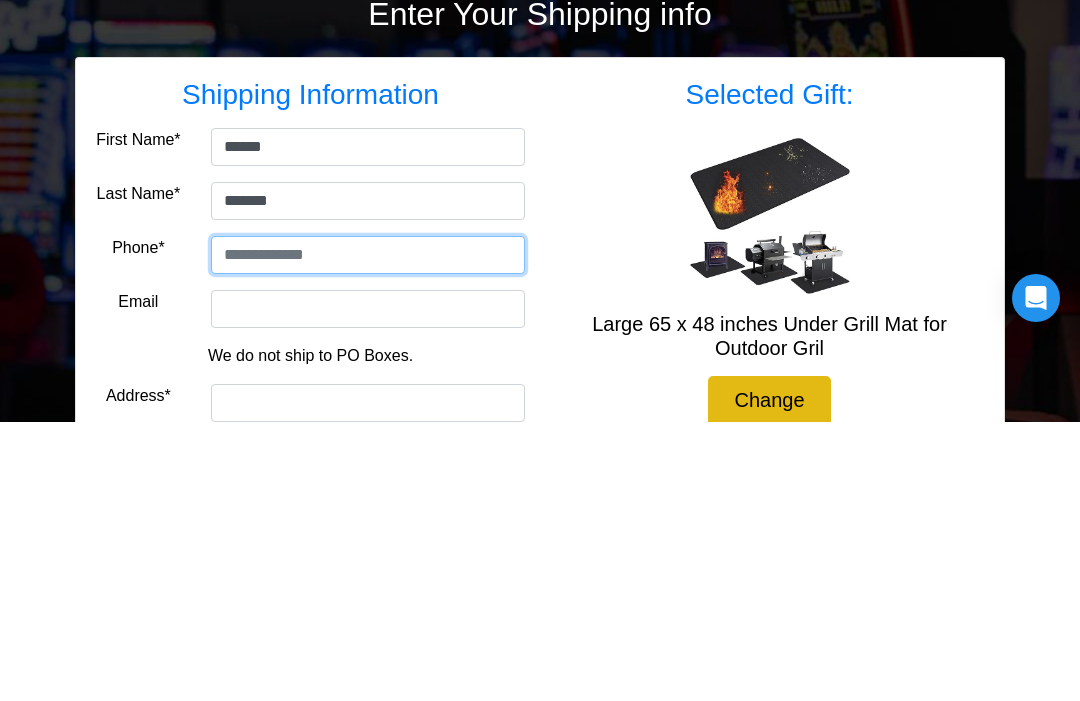 type on "**********" 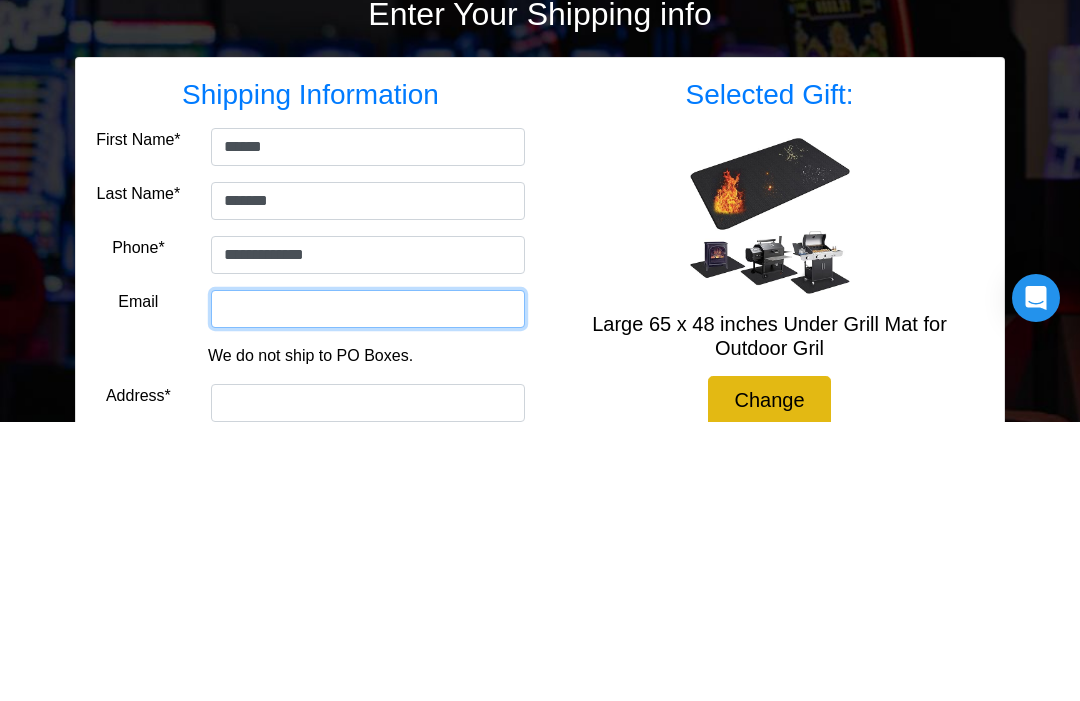 type on "**********" 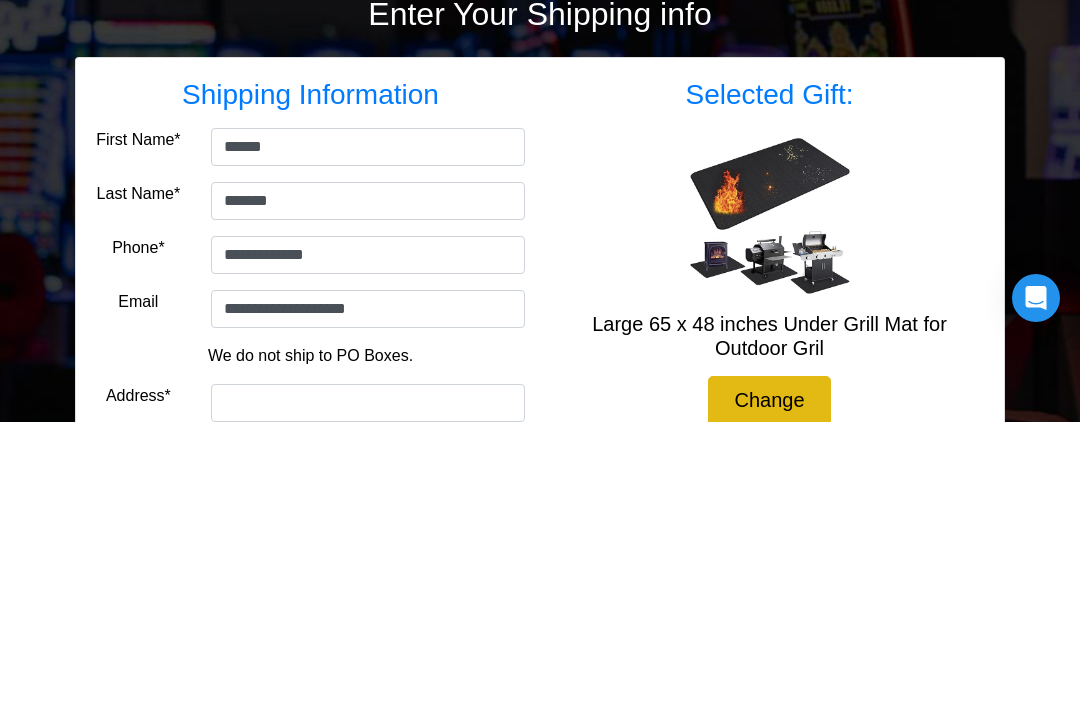 scroll, scrollTop: 279, scrollLeft: 0, axis: vertical 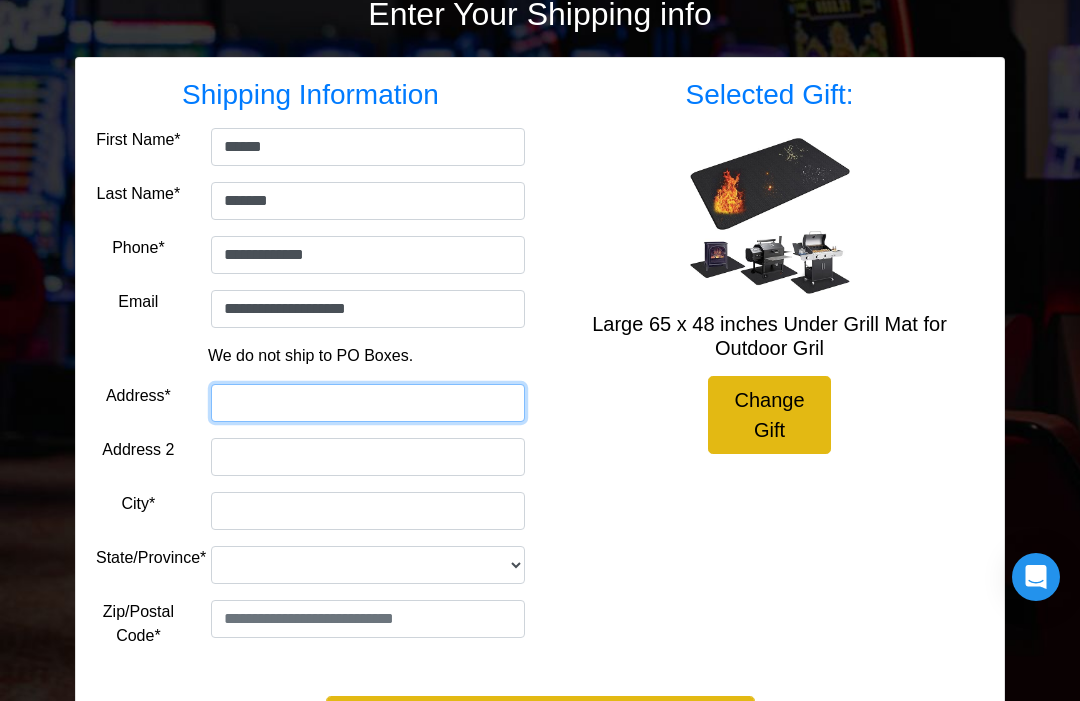click on "Address*" at bounding box center (368, 403) 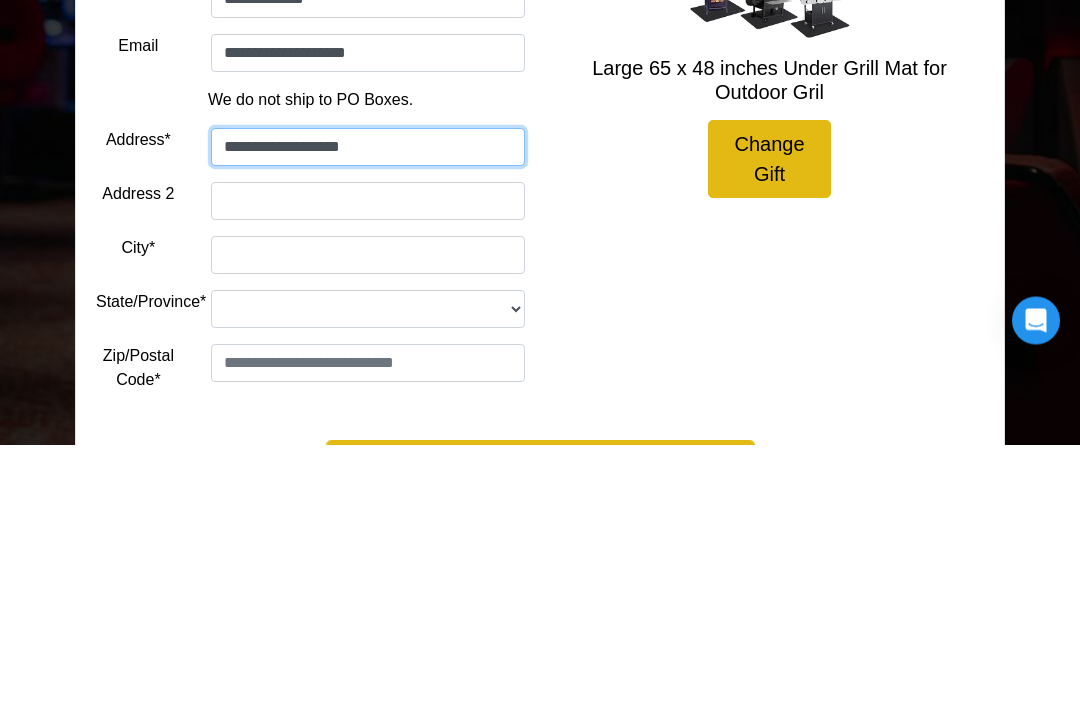 type on "**********" 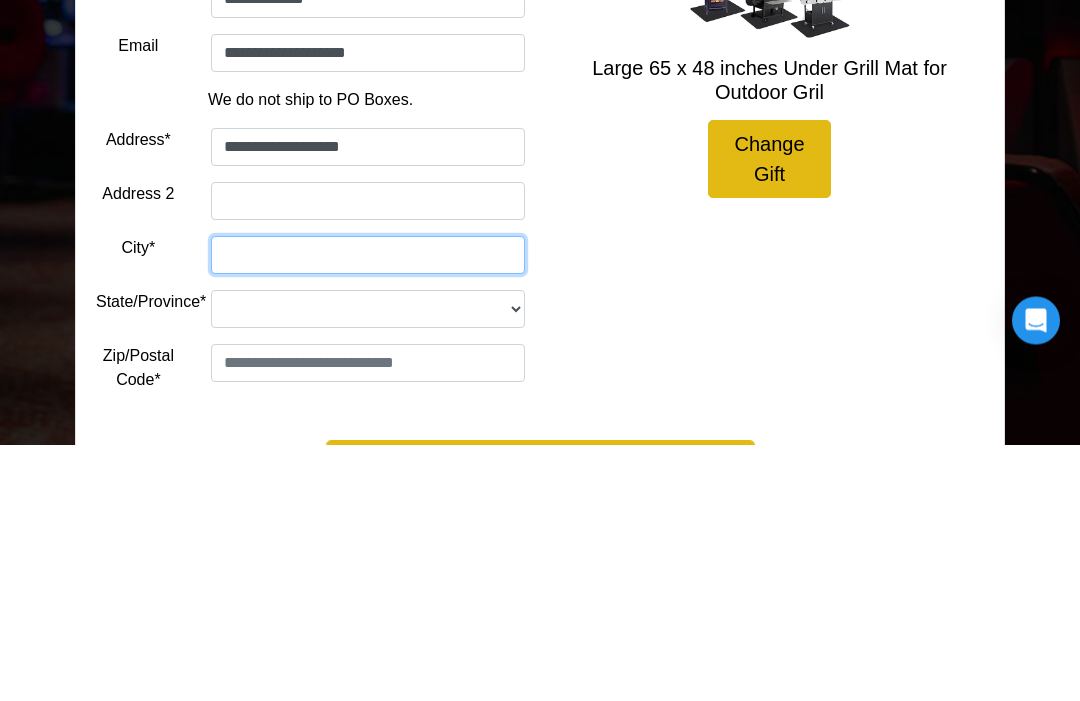 click on "City*" at bounding box center (368, 512) 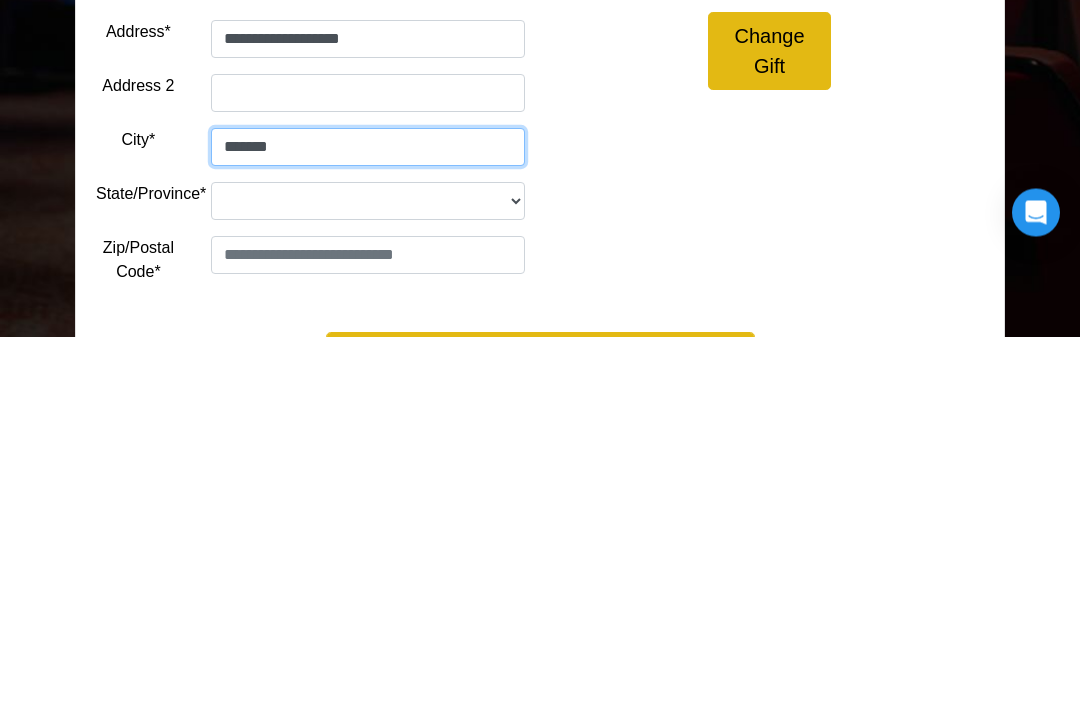 type on "******" 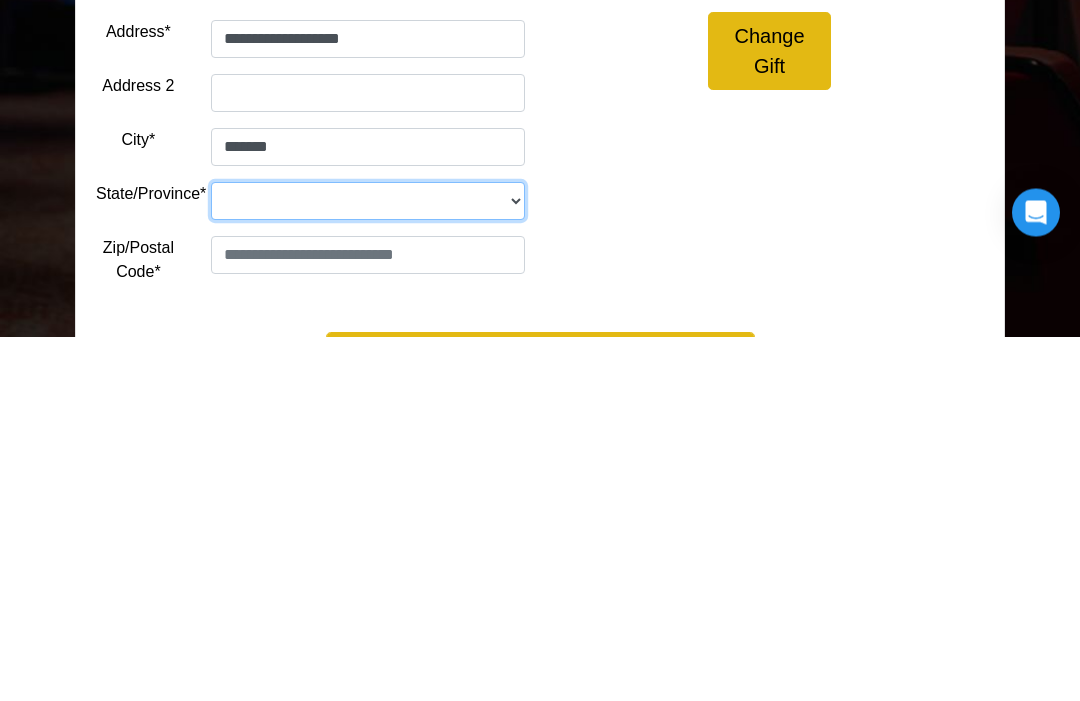 click on "**********" at bounding box center [368, 566] 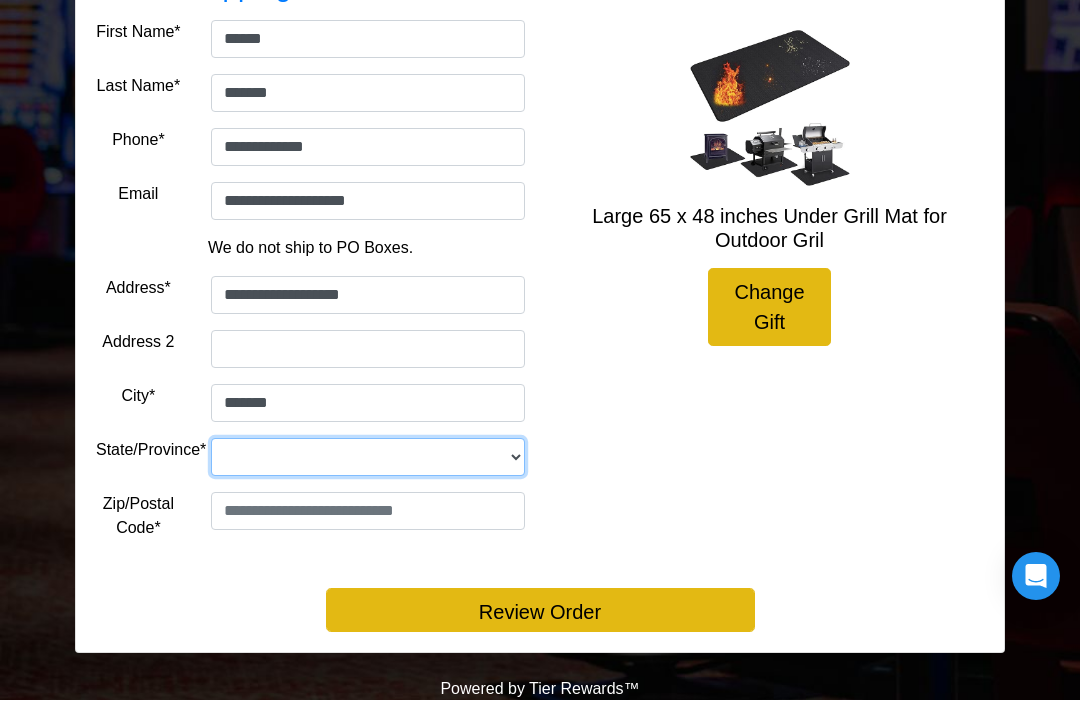 select on "**" 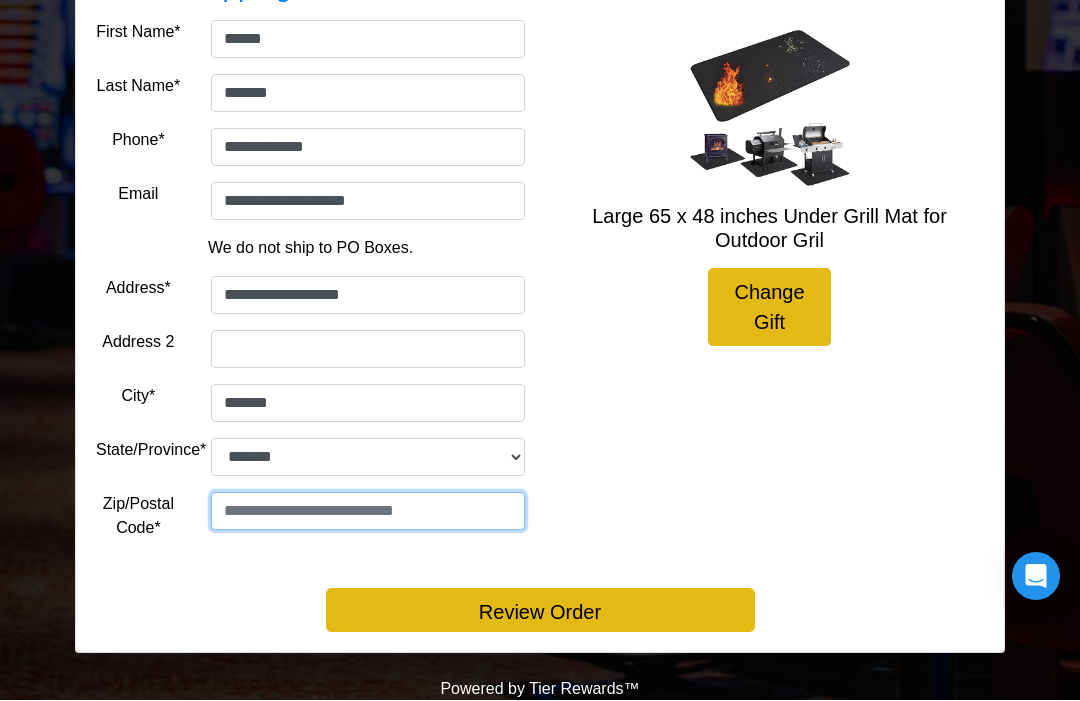 click at bounding box center (368, 512) 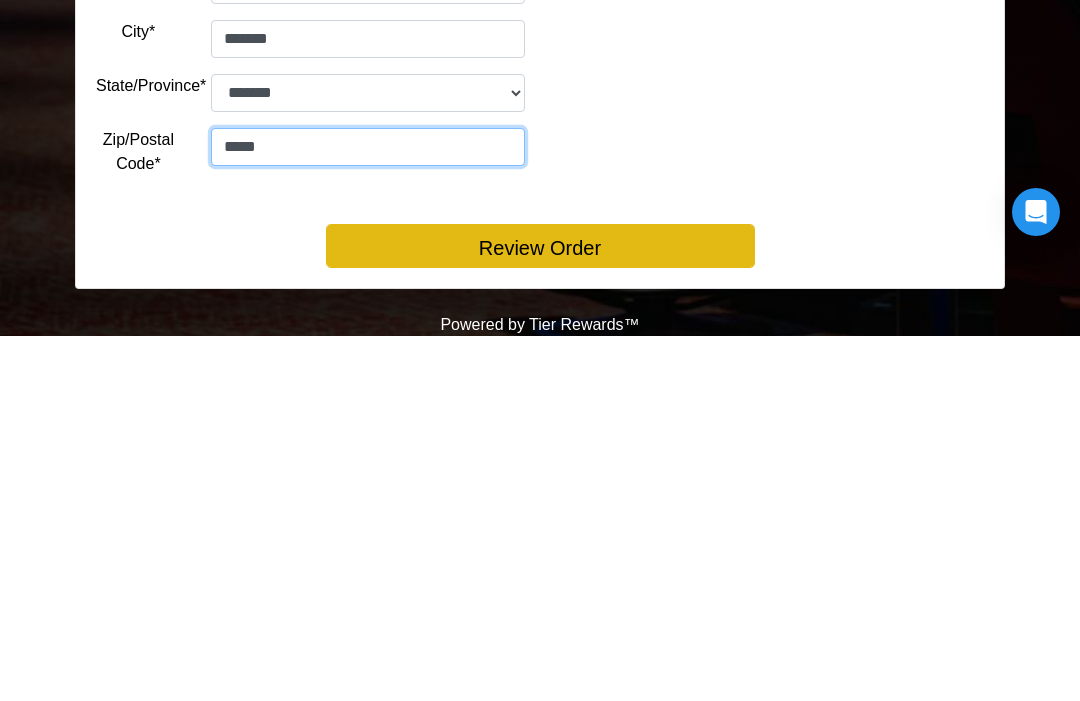 type on "*****" 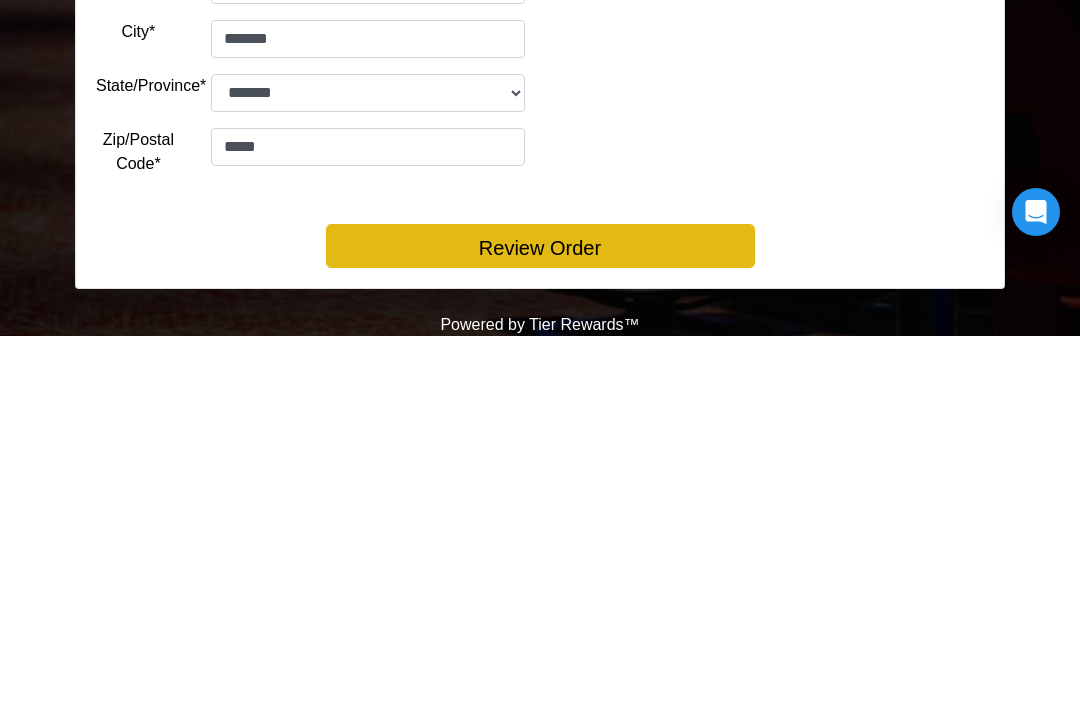 click on "Review Order" at bounding box center (540, 611) 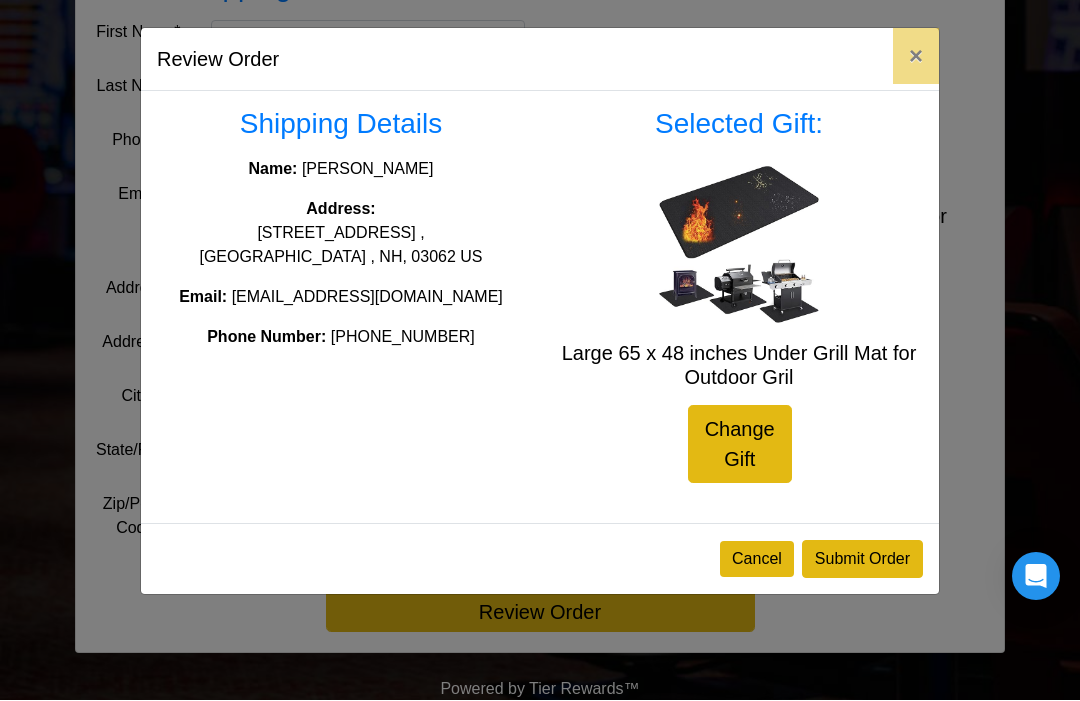 click on "Submit Order" at bounding box center [862, 560] 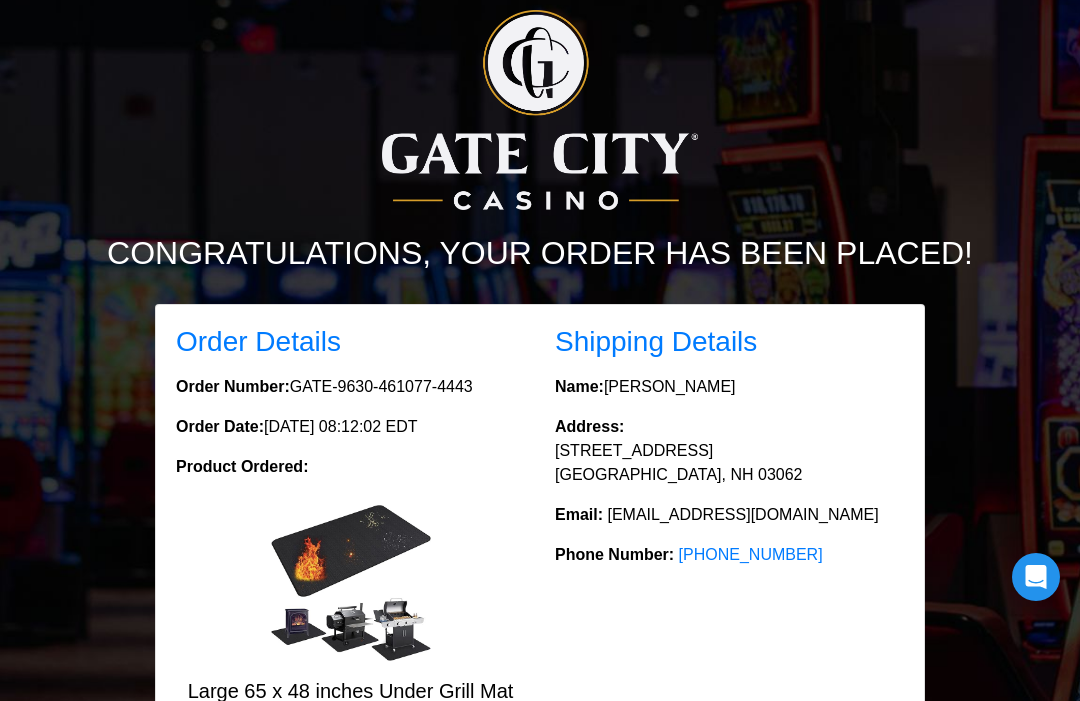 scroll, scrollTop: 0, scrollLeft: 0, axis: both 